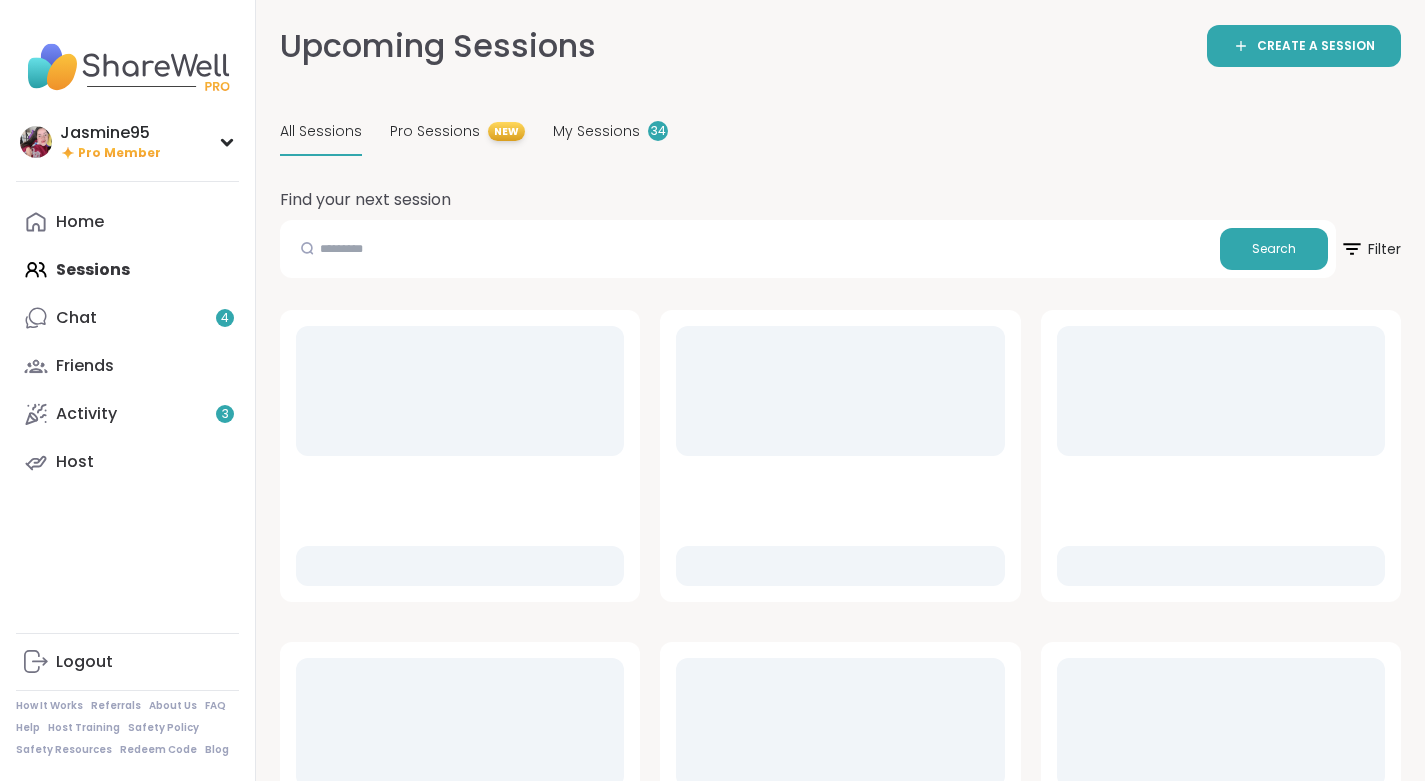 scroll, scrollTop: 0, scrollLeft: 0, axis: both 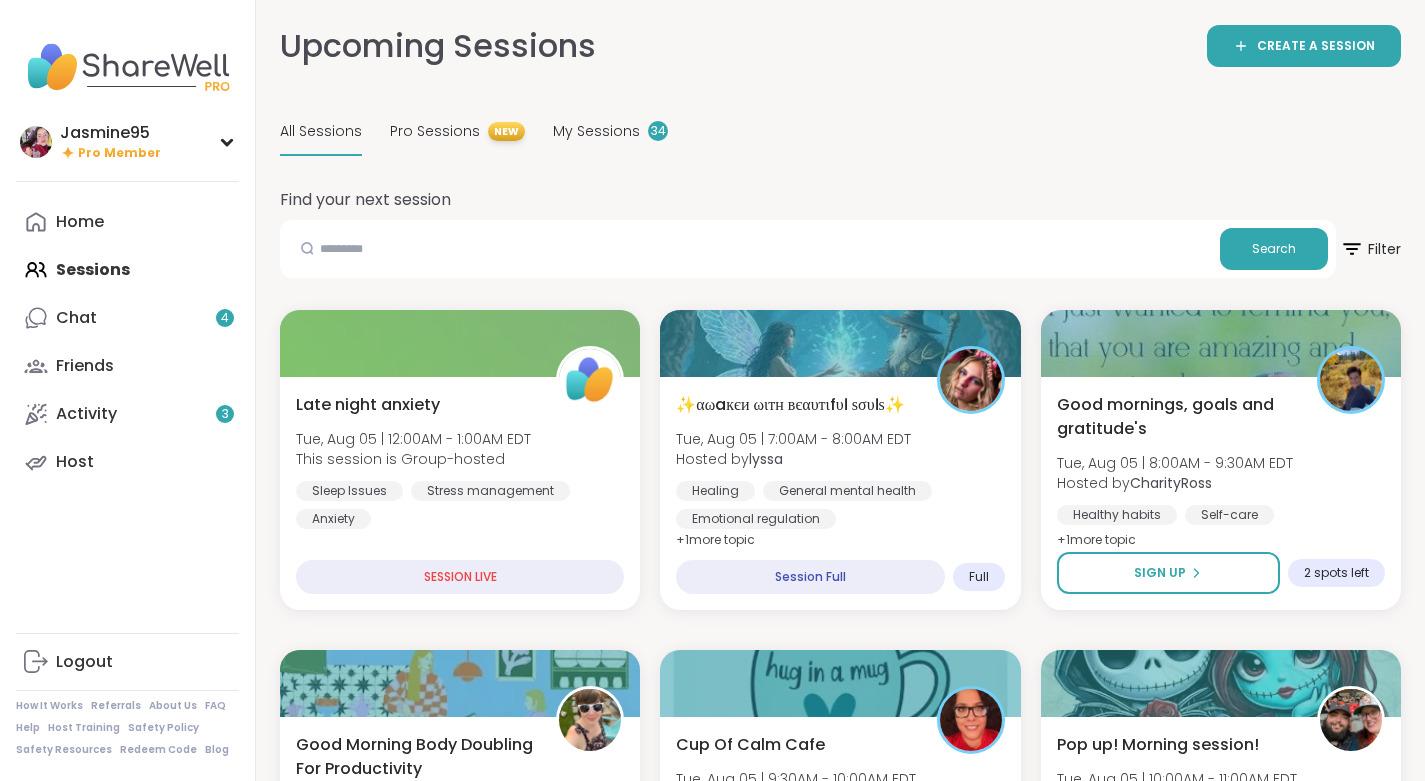 click on "Chat 4" at bounding box center [127, 318] 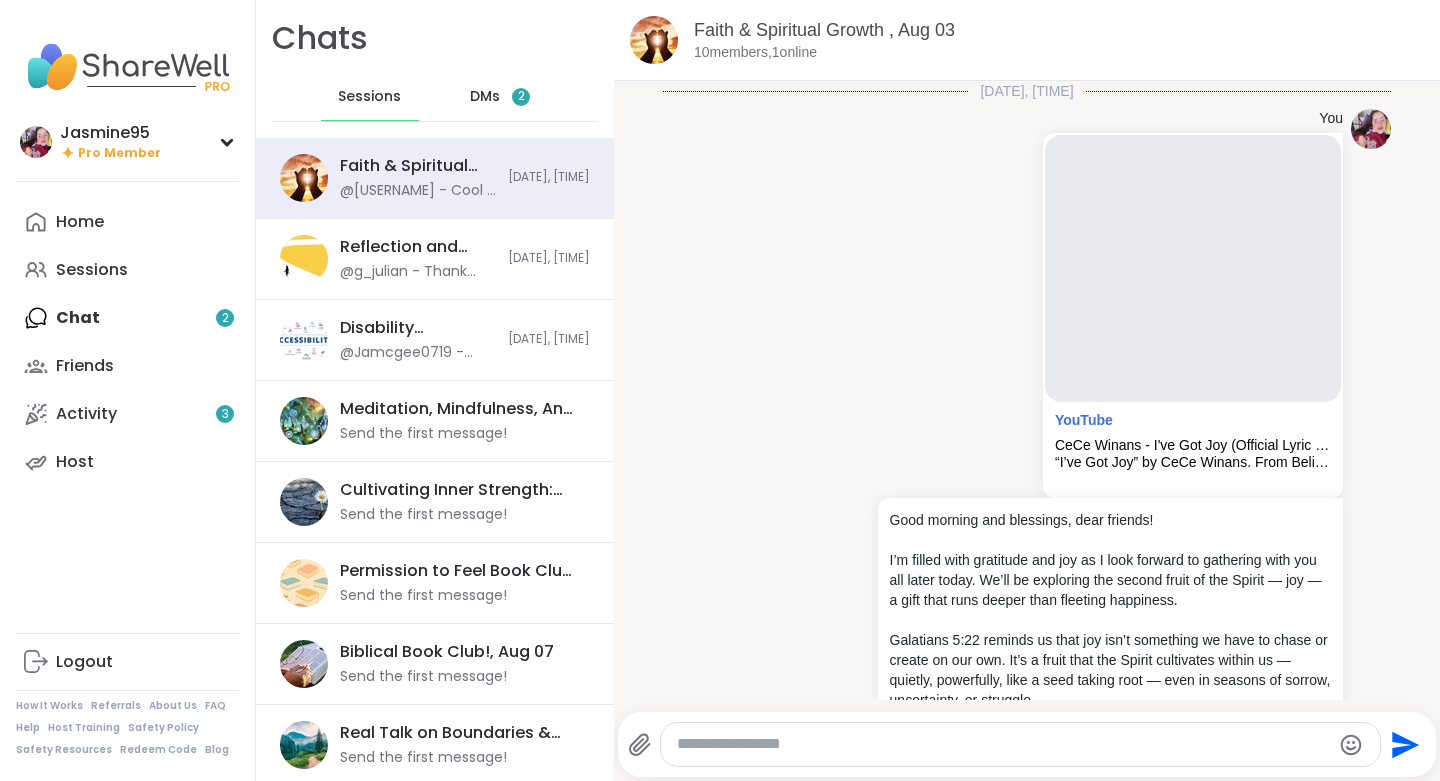 scroll, scrollTop: 6975, scrollLeft: 0, axis: vertical 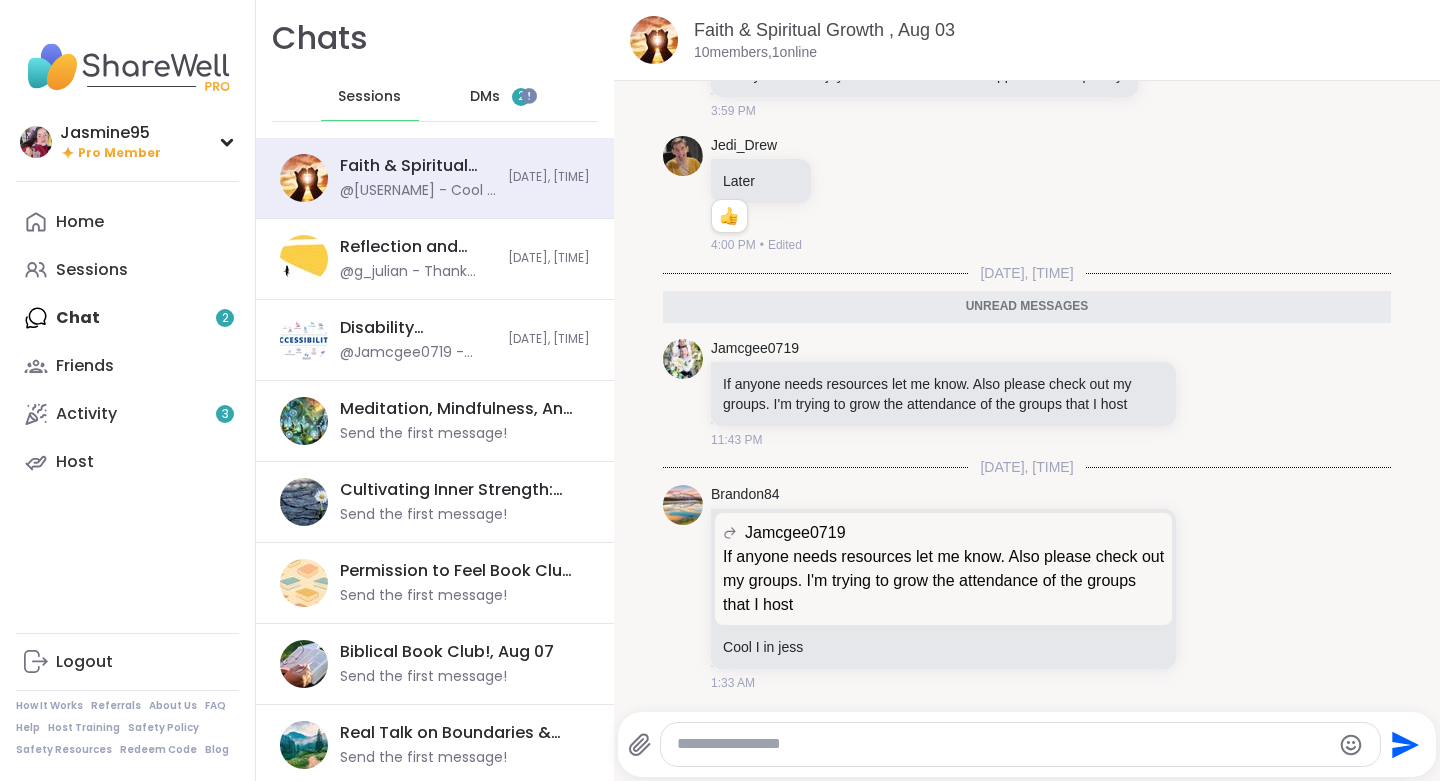 click on "DMs 2" at bounding box center (501, 97) 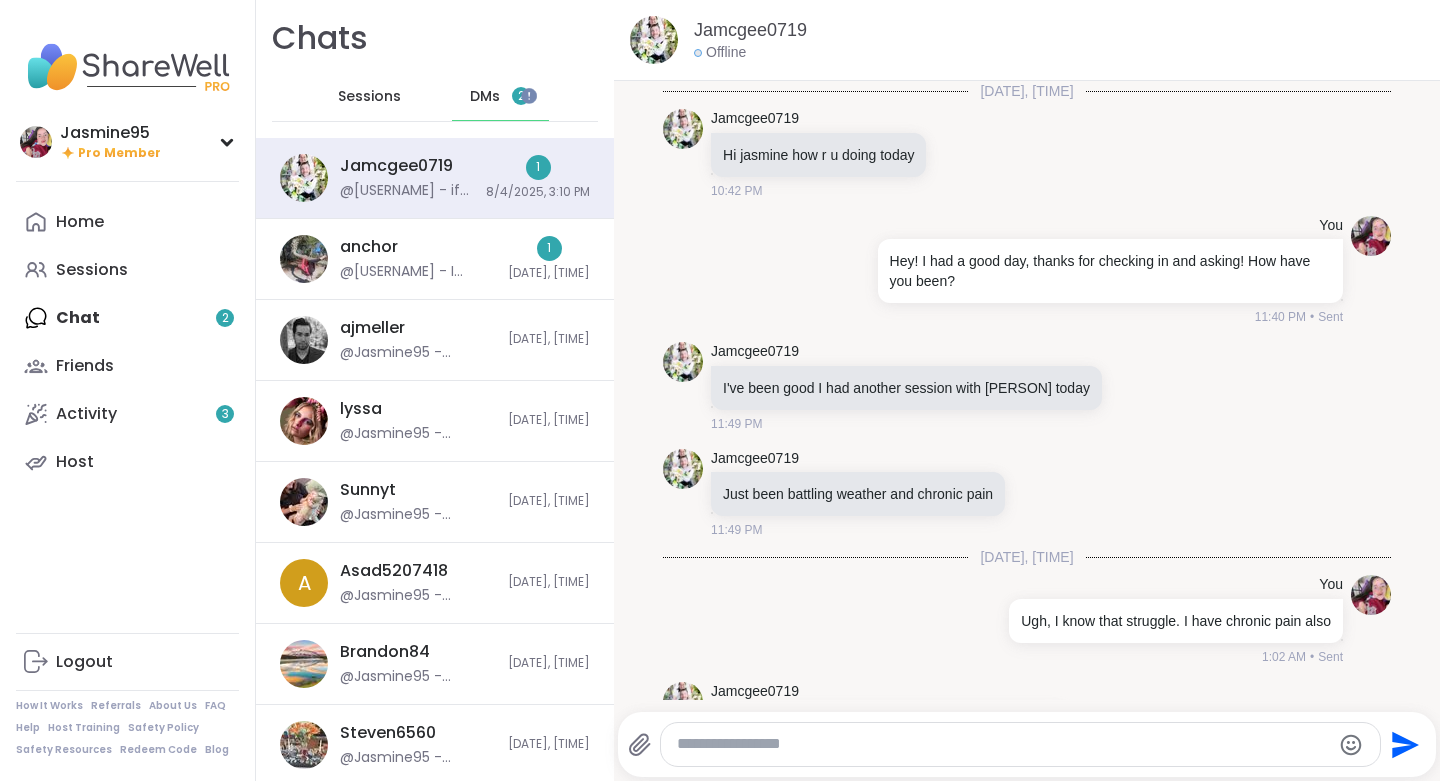 scroll, scrollTop: 5751, scrollLeft: 0, axis: vertical 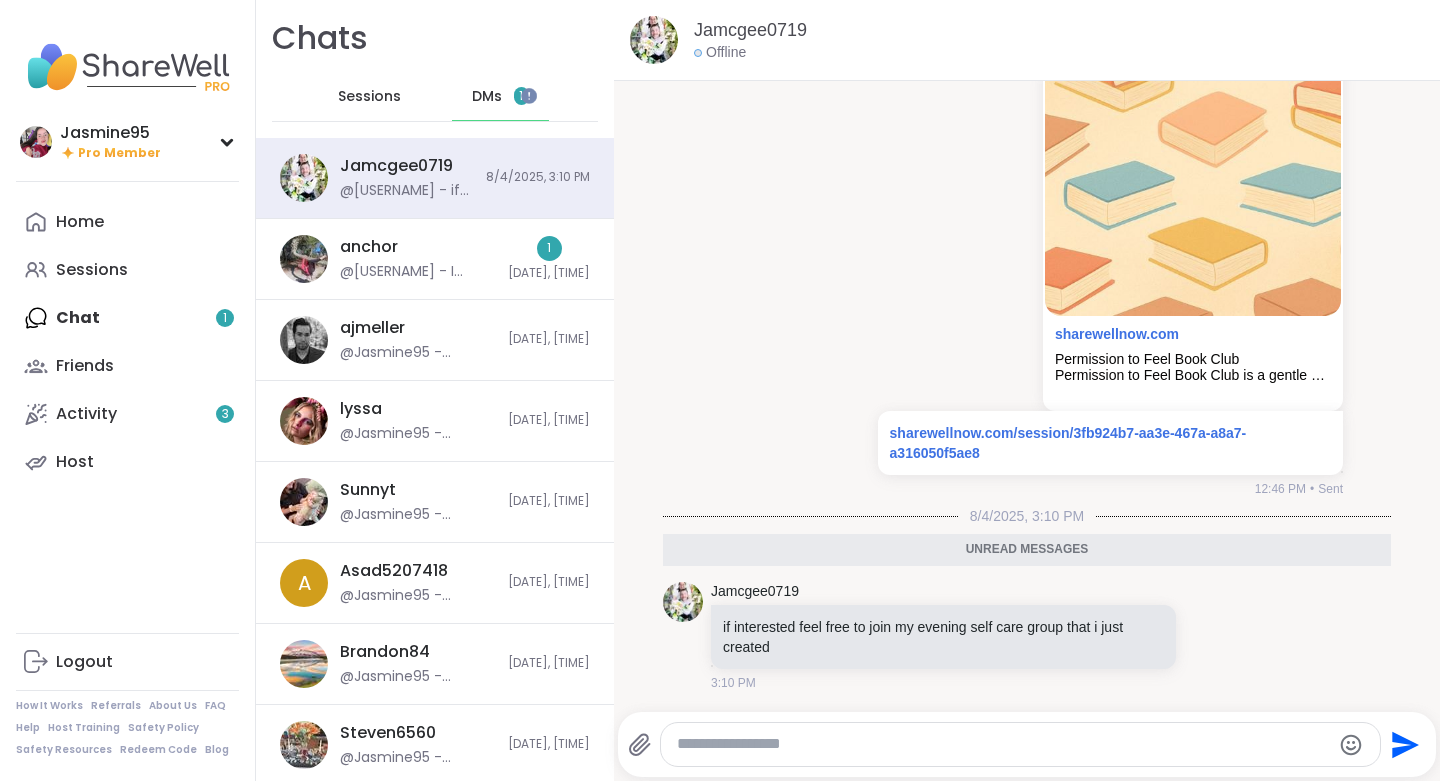 click on "anchor @[USERNAME] - I would love to open up a spot 20min before the session for you if no one drops. I will check in with you [DAY]." at bounding box center [418, 259] 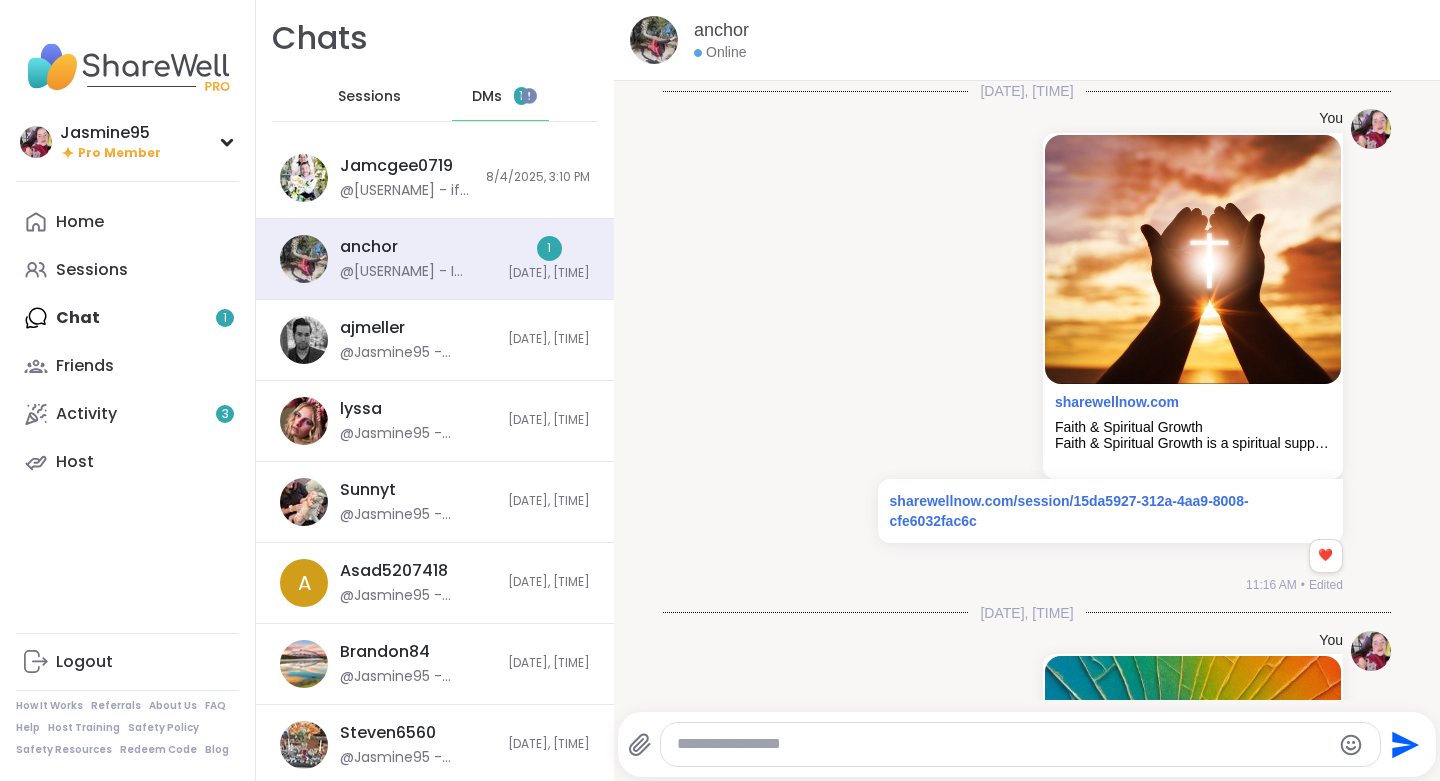 scroll, scrollTop: 1354, scrollLeft: 0, axis: vertical 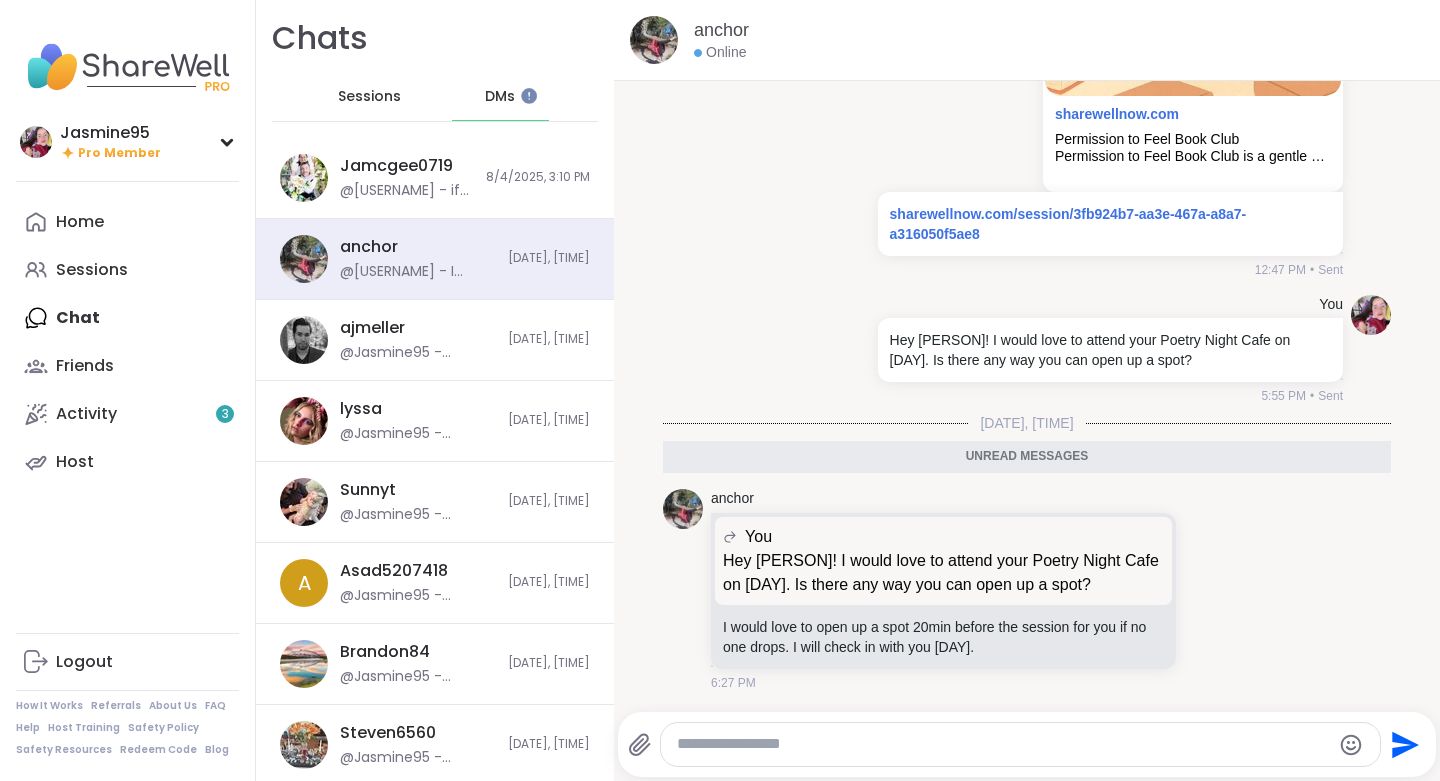 click at bounding box center [1003, 744] 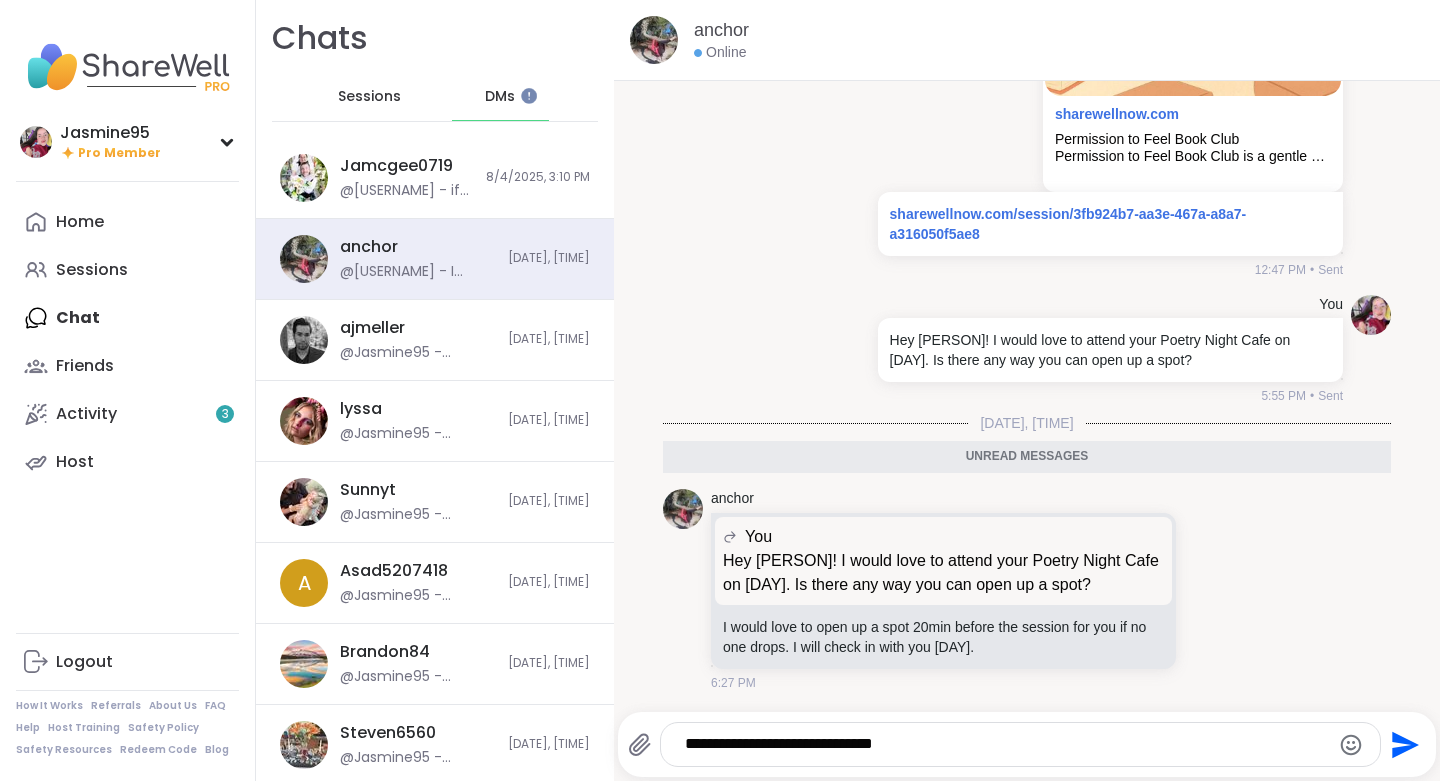 type on "**********" 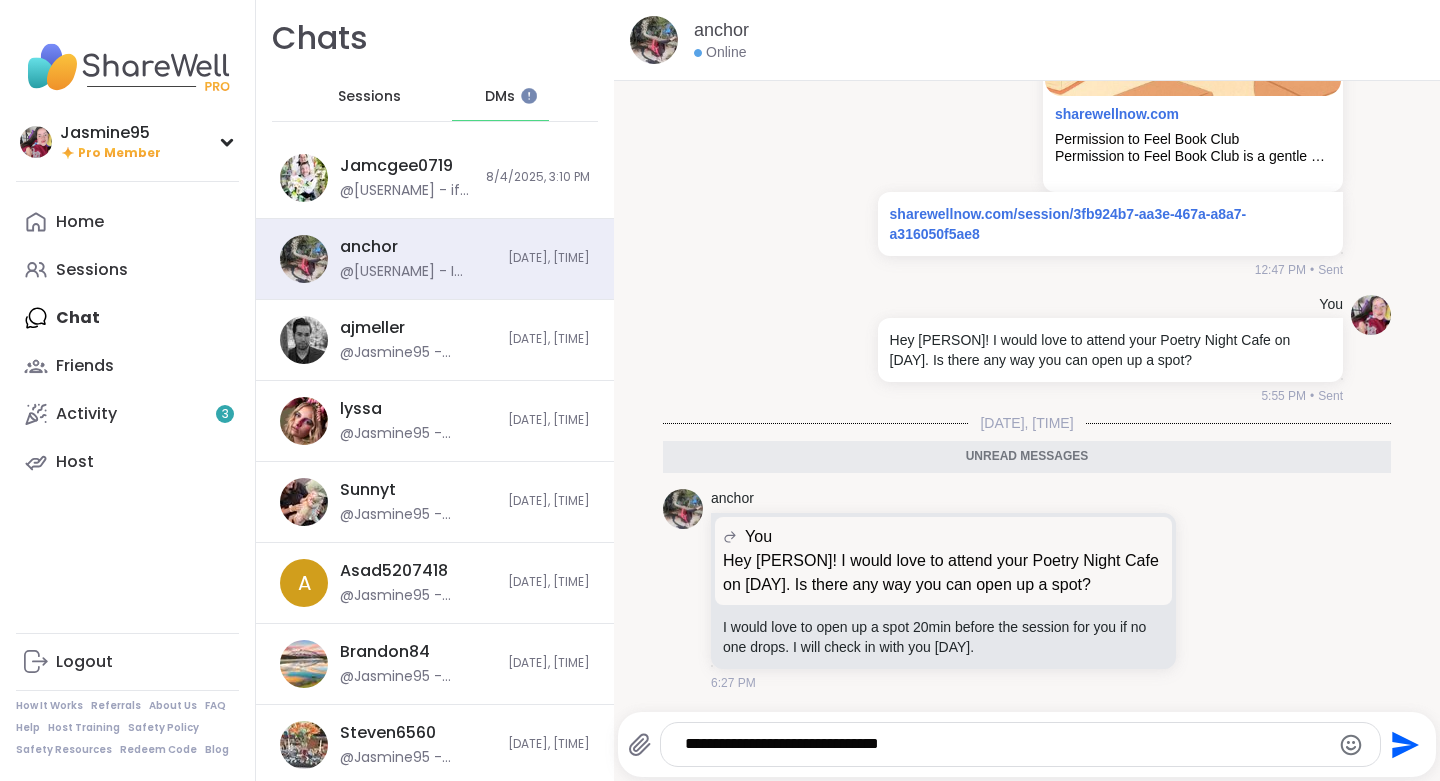 type 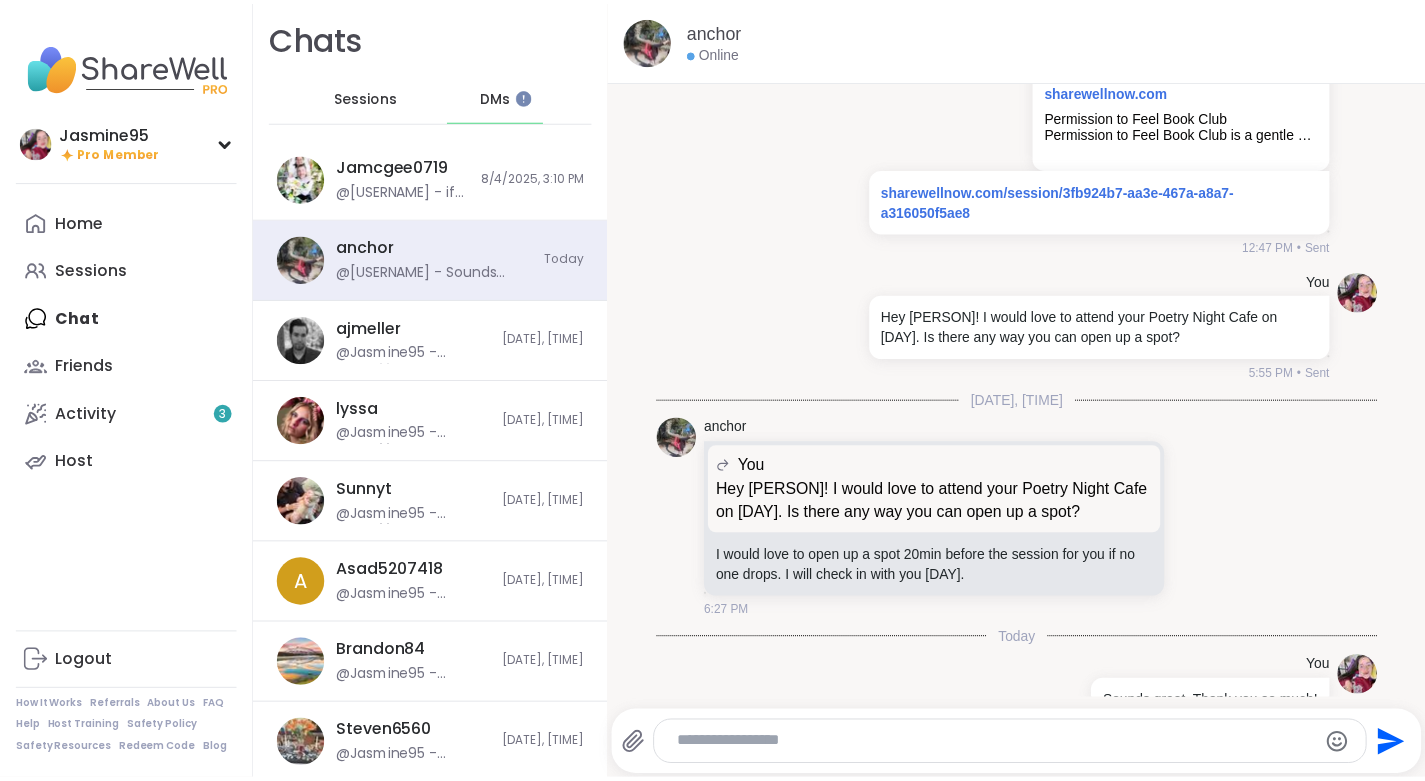 scroll, scrollTop: 1433, scrollLeft: 0, axis: vertical 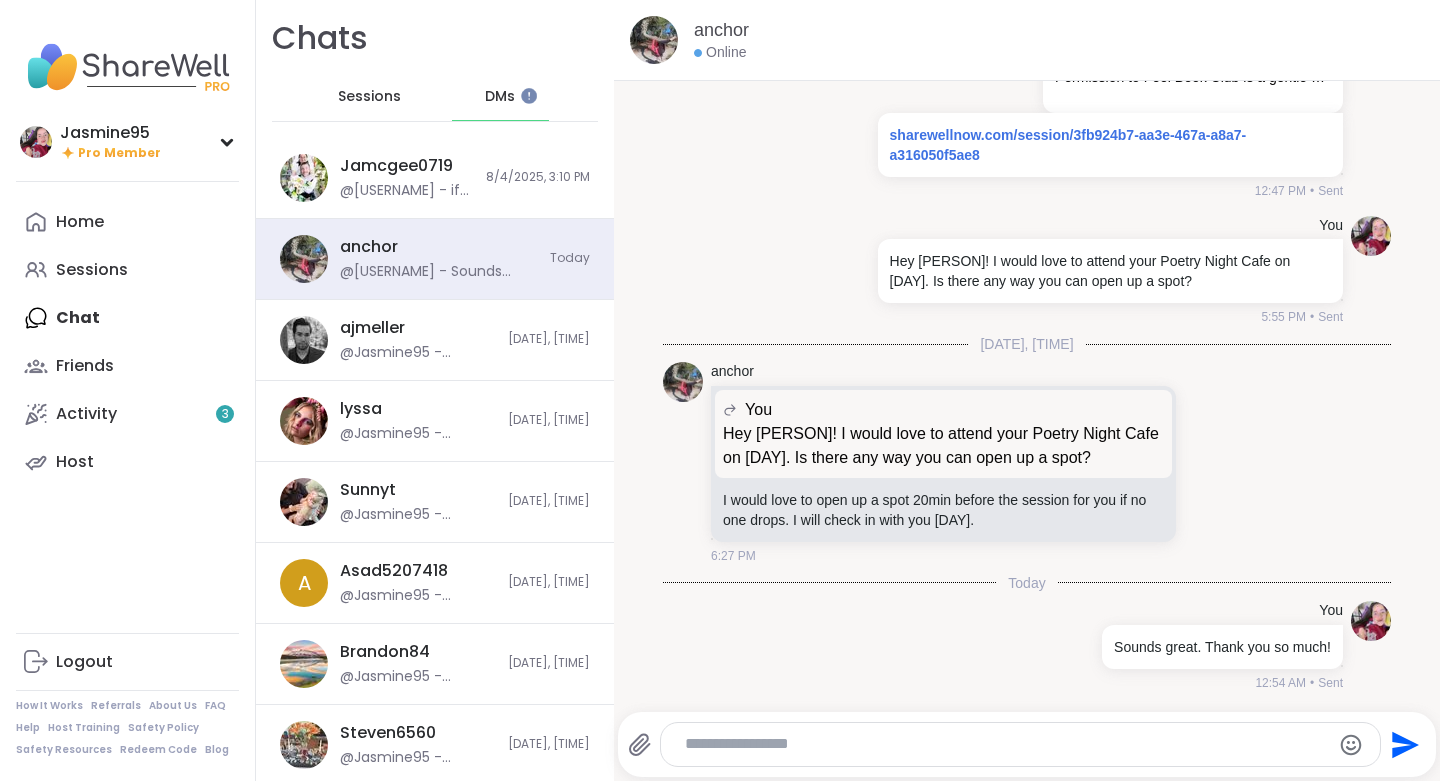 click on "Home" at bounding box center (127, 222) 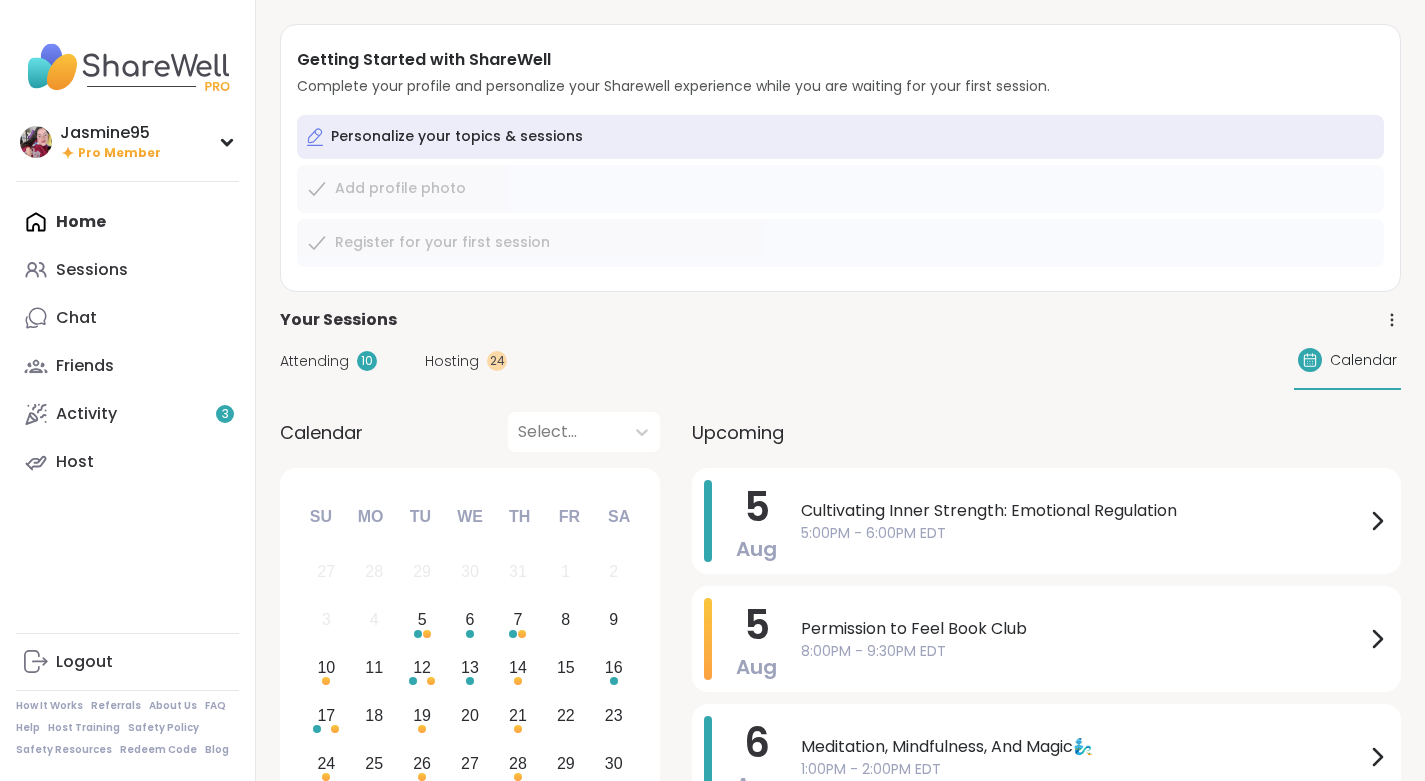 click on "Sessions" at bounding box center [92, 270] 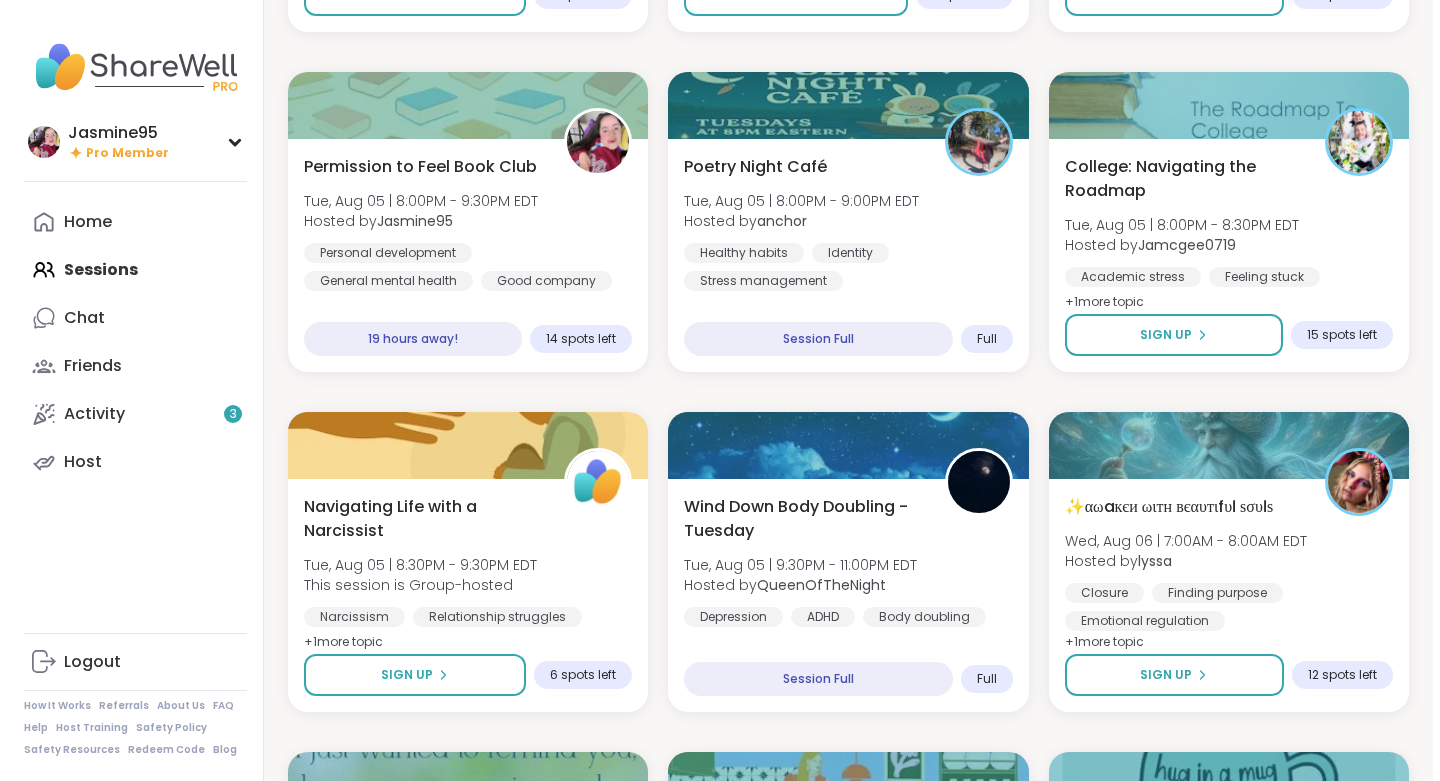 scroll, scrollTop: 3300, scrollLeft: 0, axis: vertical 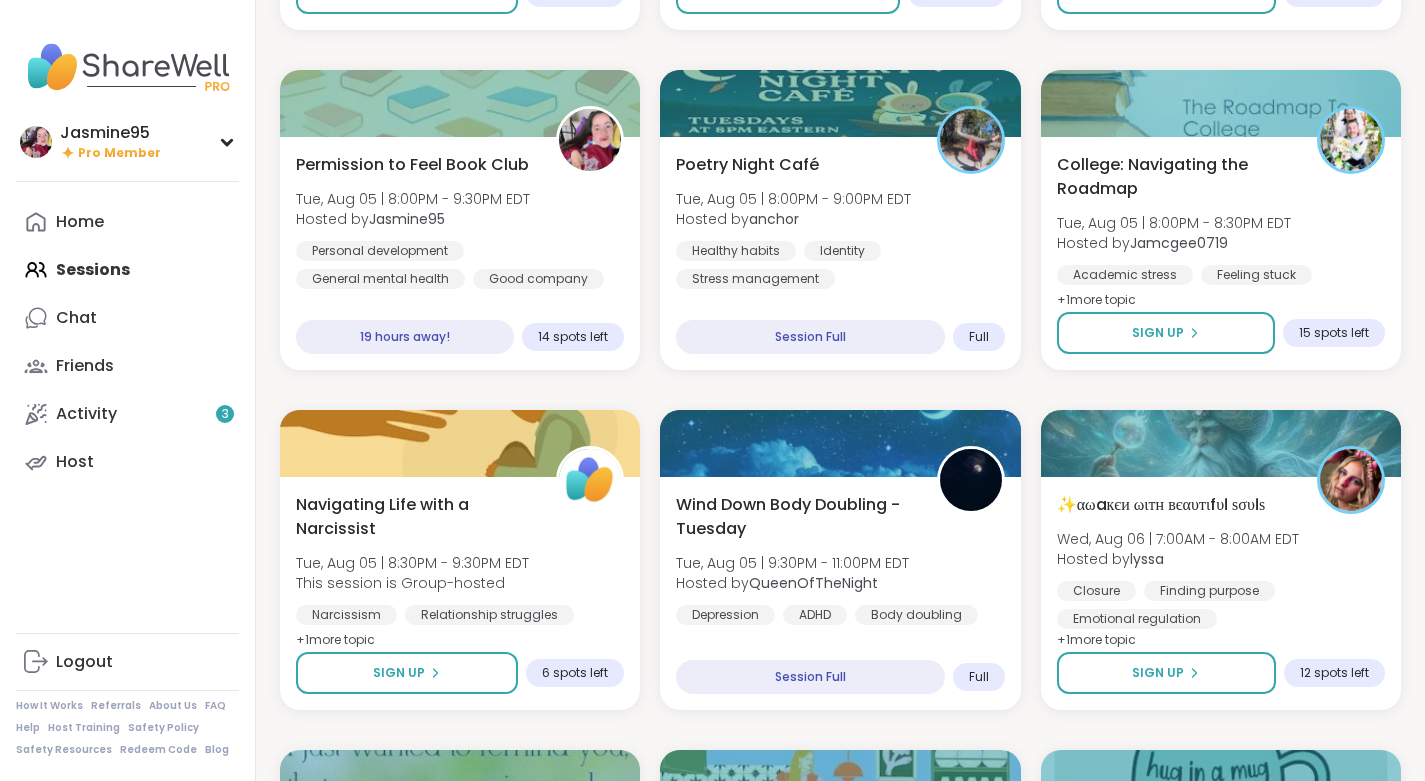 click on "Permission to Feel Book Club Tue, Aug 05 | 8:00PM - 9:30PM EDT Hosted by  Jasmine95 Personal development General mental health Good company" at bounding box center [460, 221] 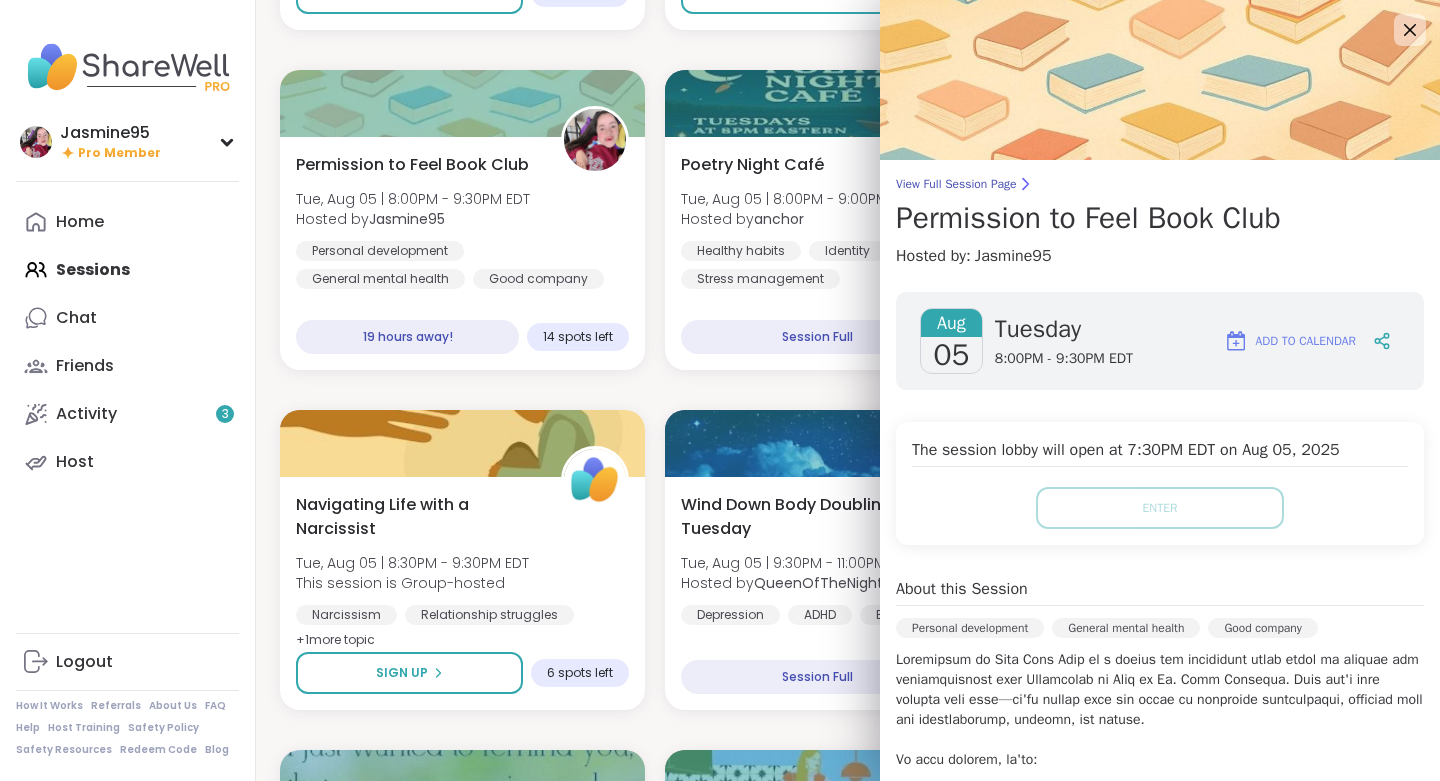 click on "Host" at bounding box center [127, 462] 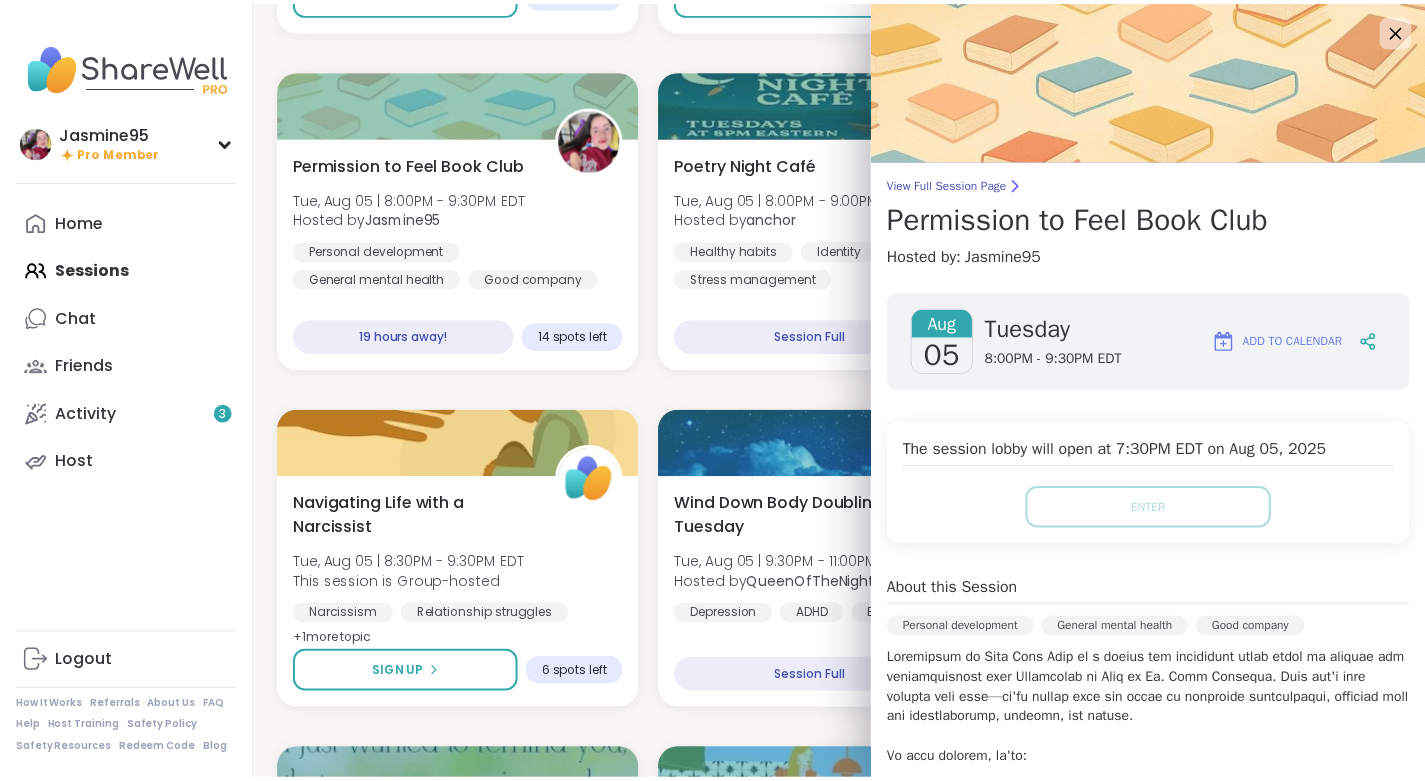 scroll, scrollTop: 0, scrollLeft: 0, axis: both 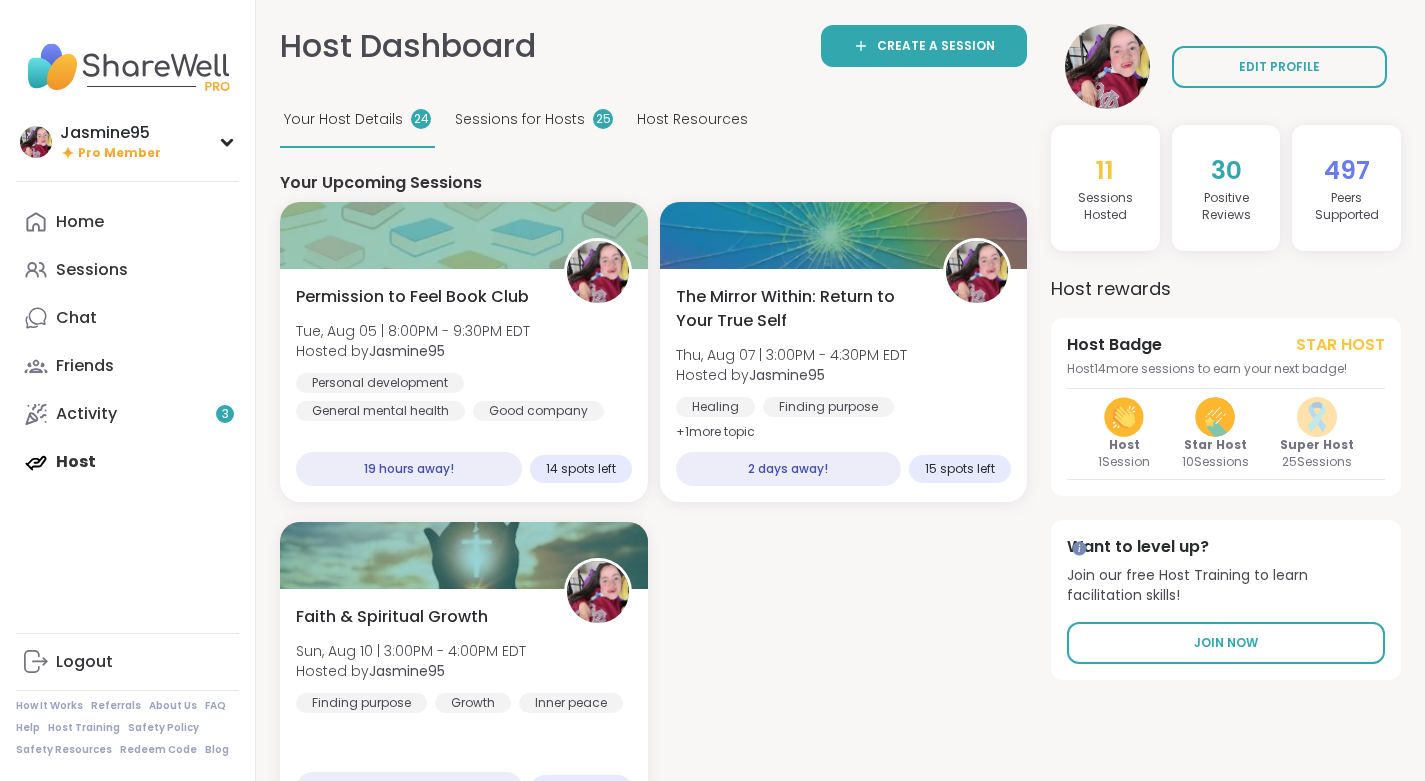 click on "Permission to Feel Book Club" at bounding box center (412, 297) 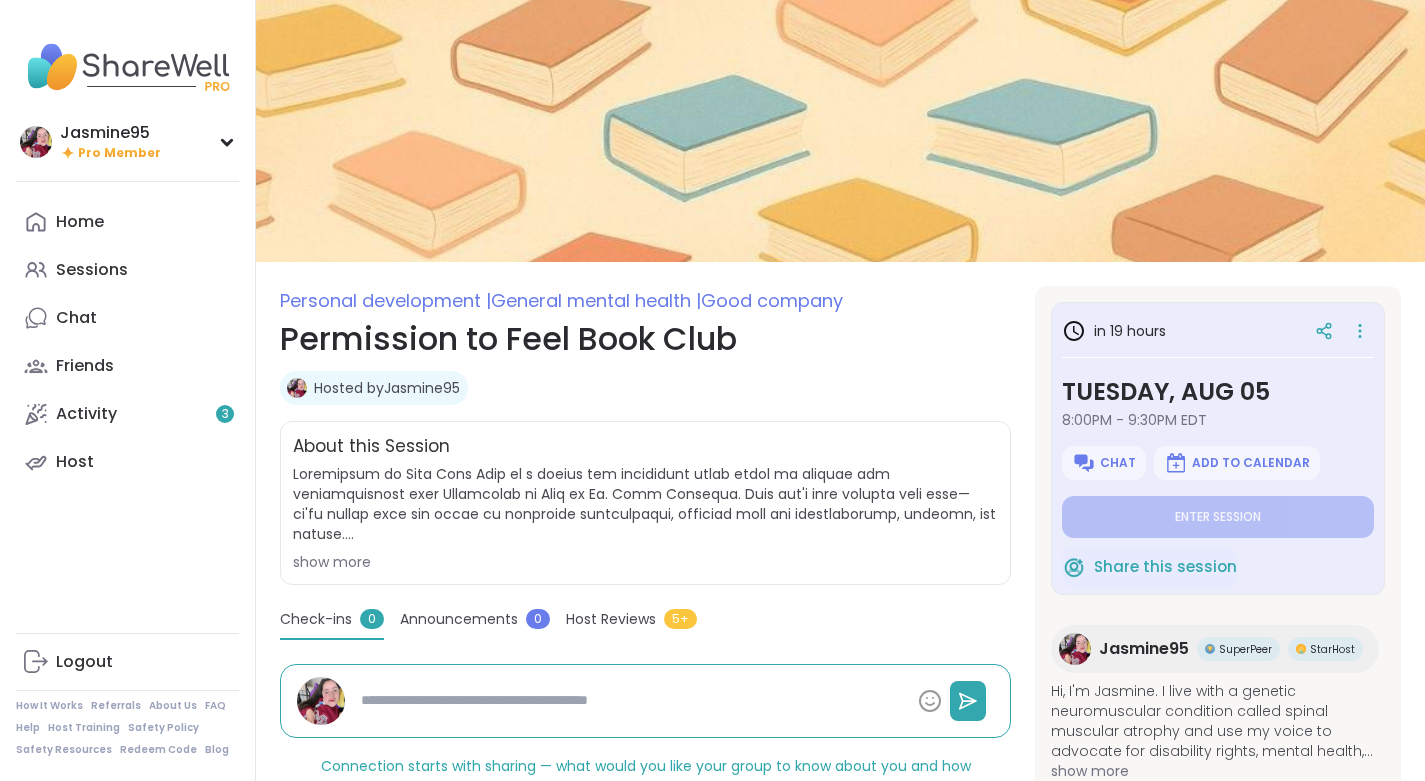 scroll, scrollTop: 0, scrollLeft: 0, axis: both 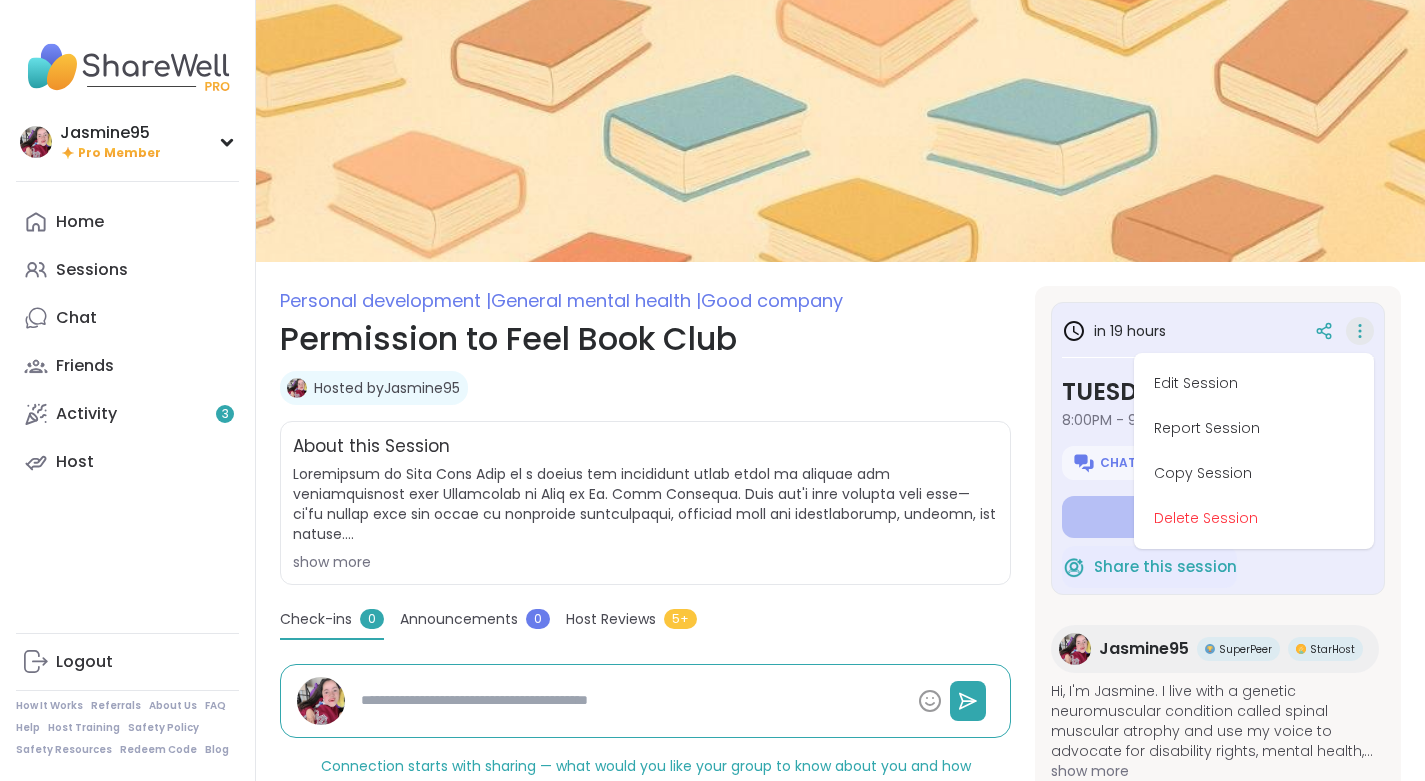 click on "Edit Session" at bounding box center (1254, 383) 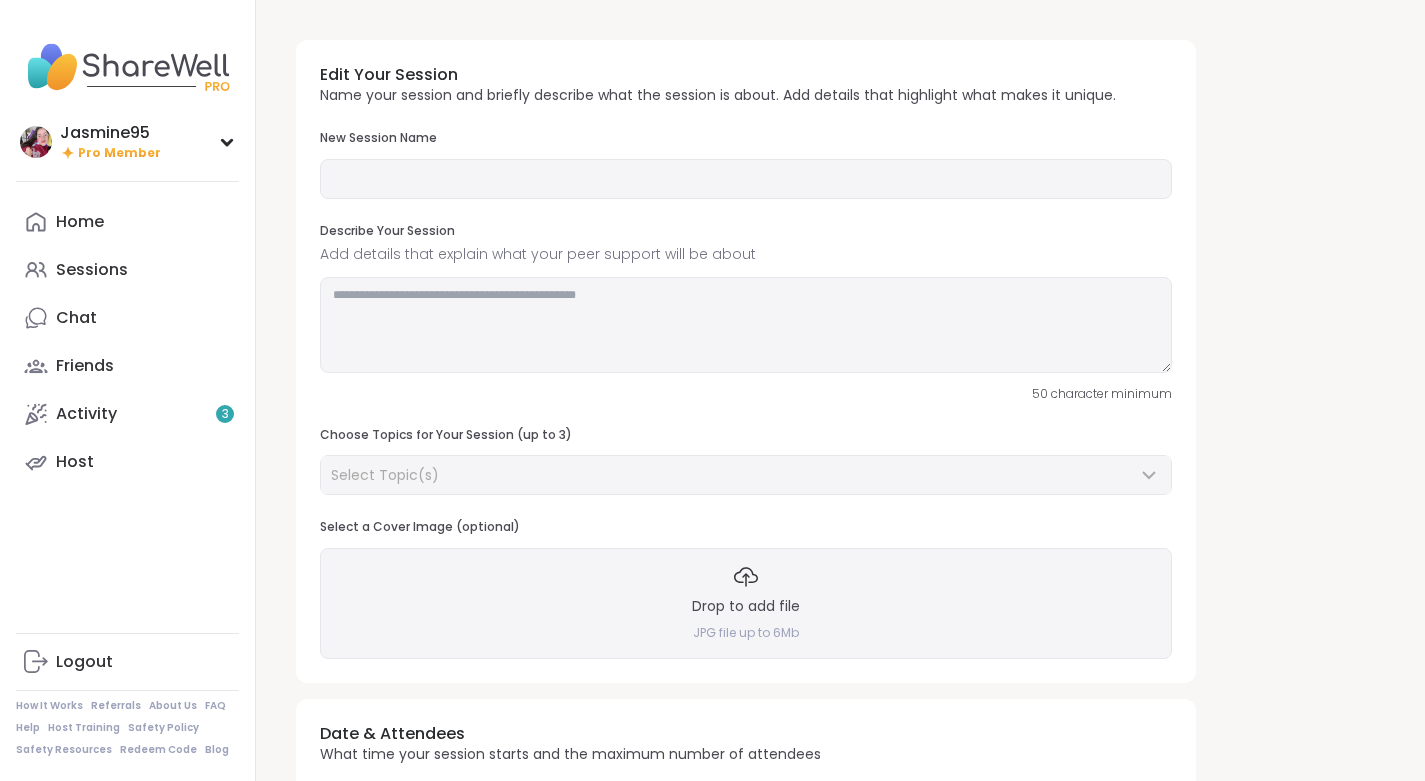 type on "**********" 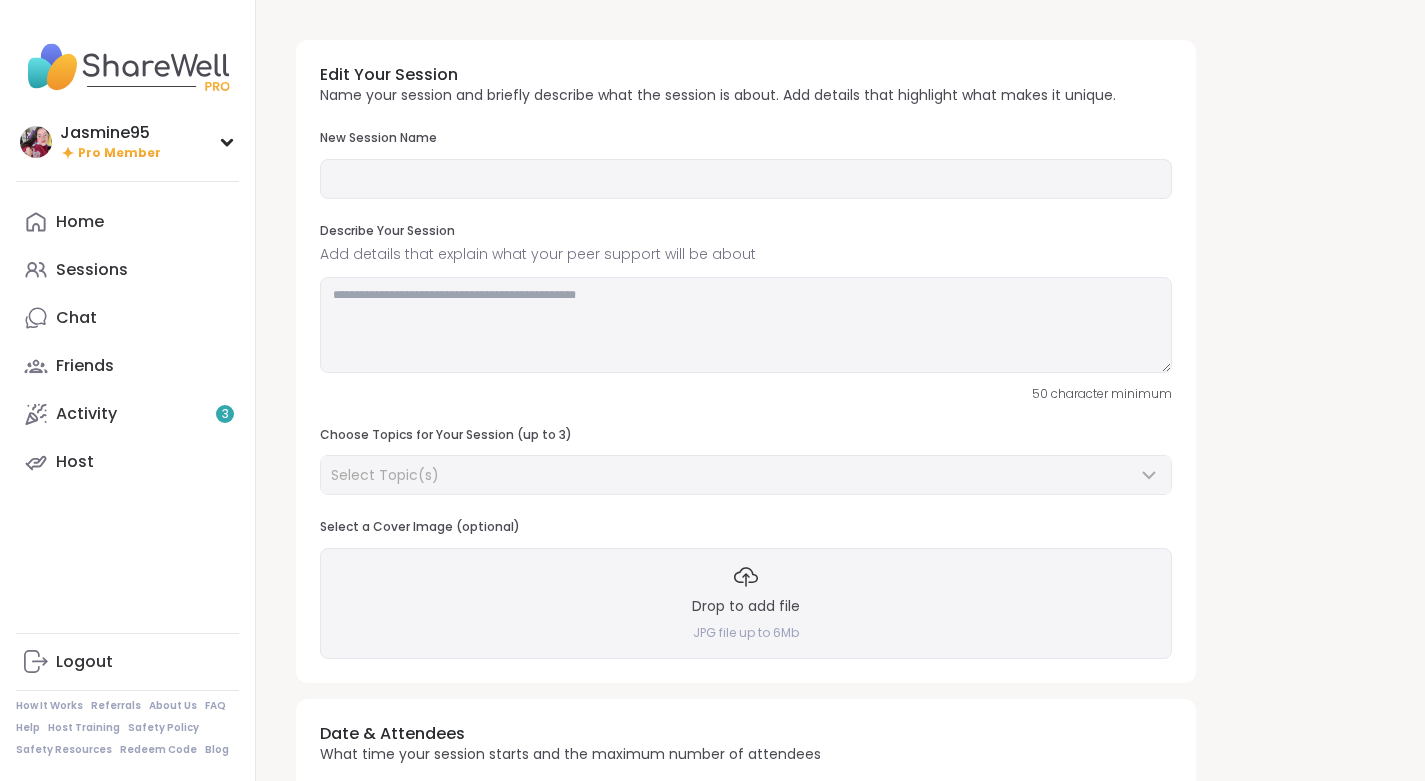 type on "**********" 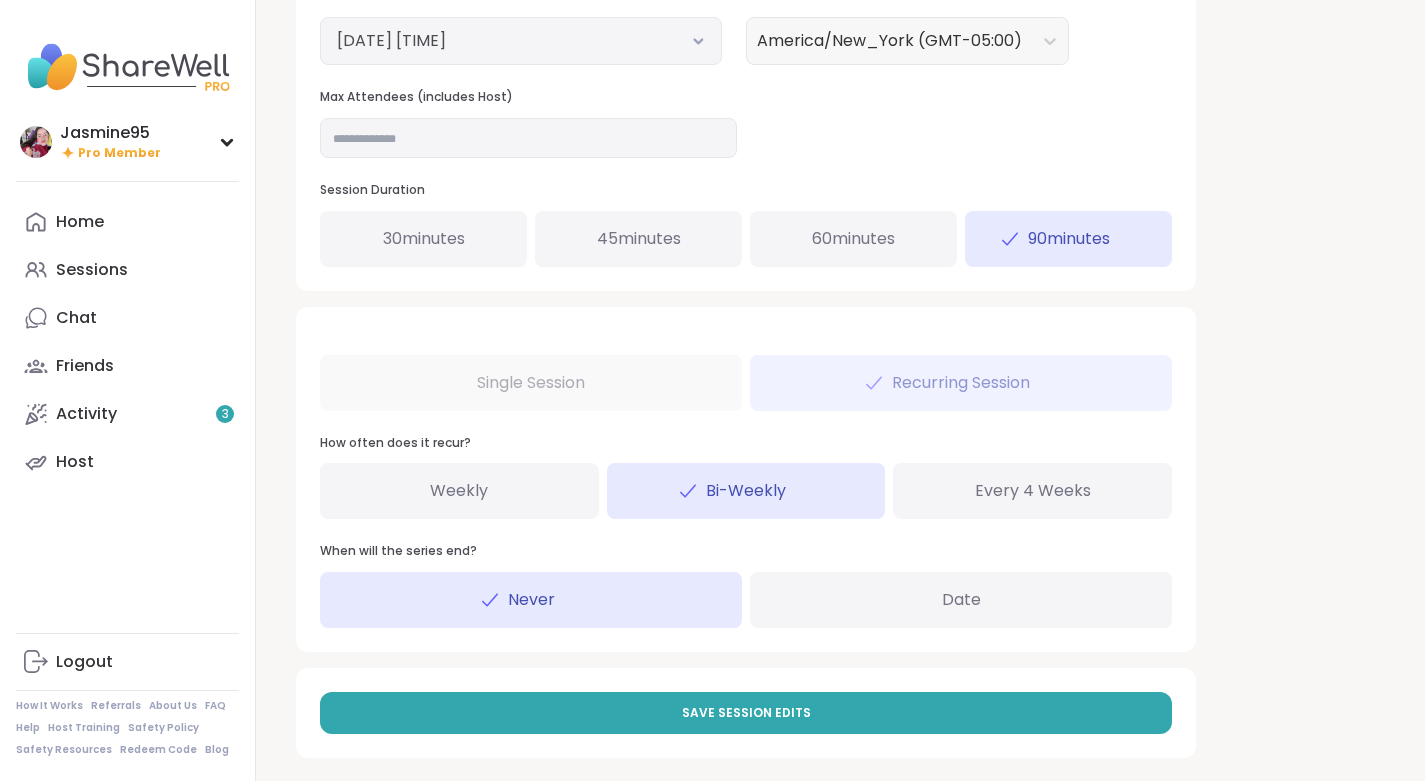 scroll, scrollTop: 871, scrollLeft: 0, axis: vertical 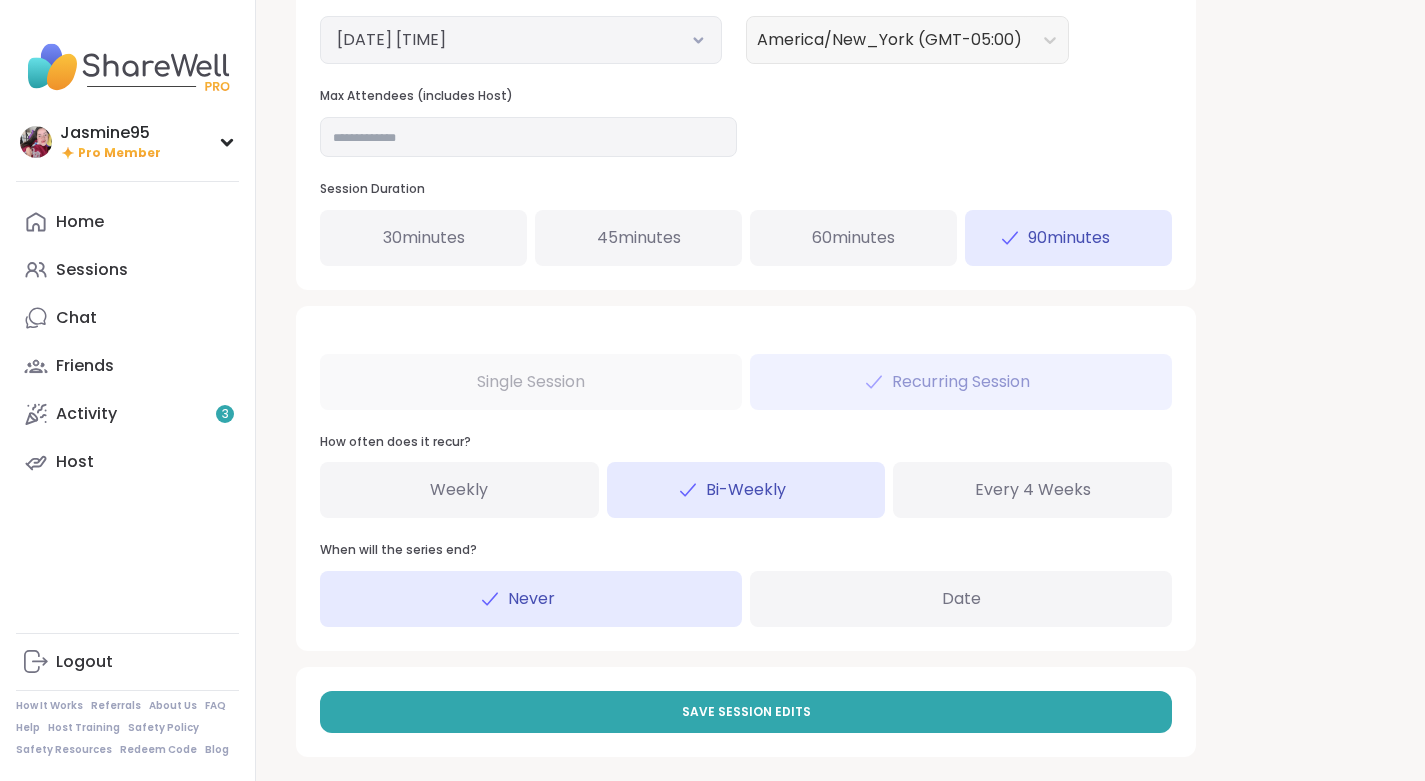click on "[DATE] [TIME]" at bounding box center [521, 40] 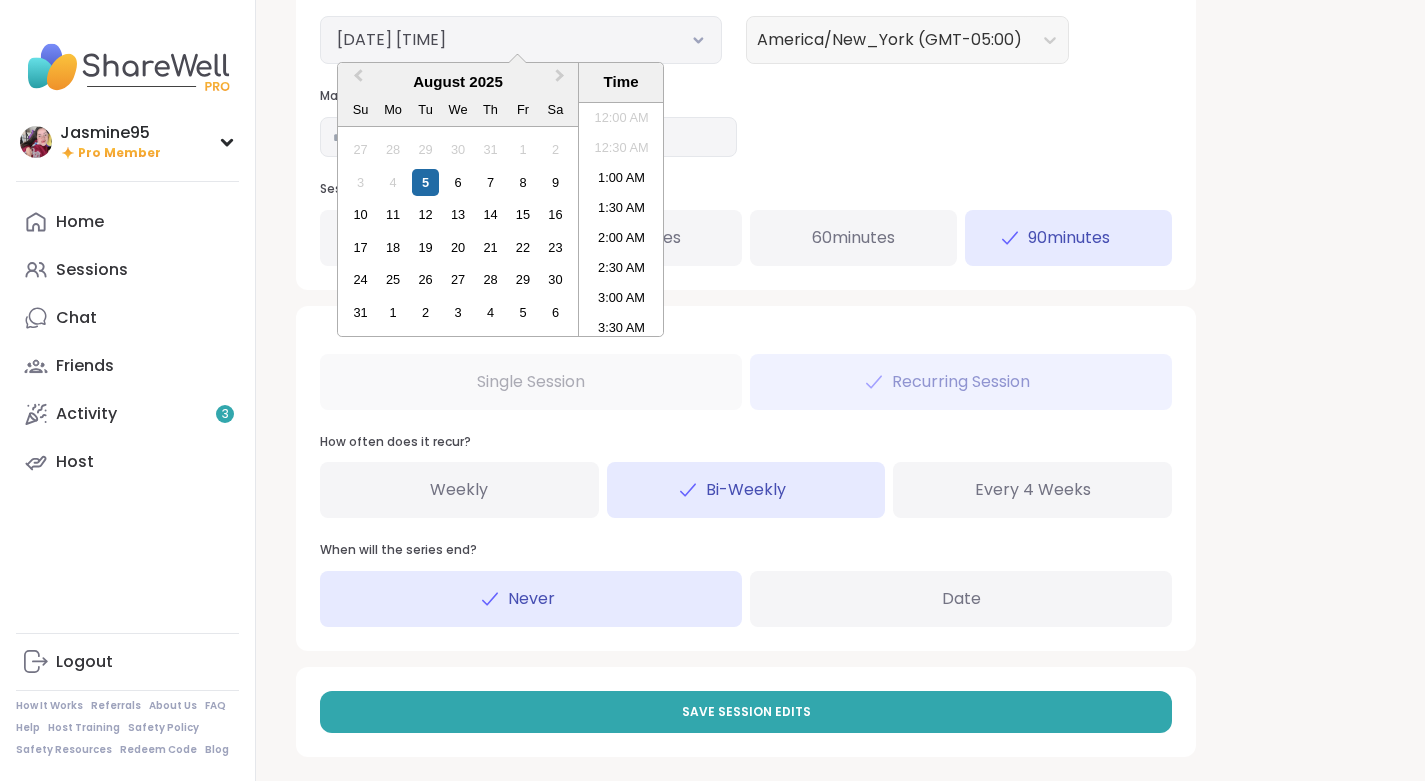 scroll, scrollTop: 1098, scrollLeft: 0, axis: vertical 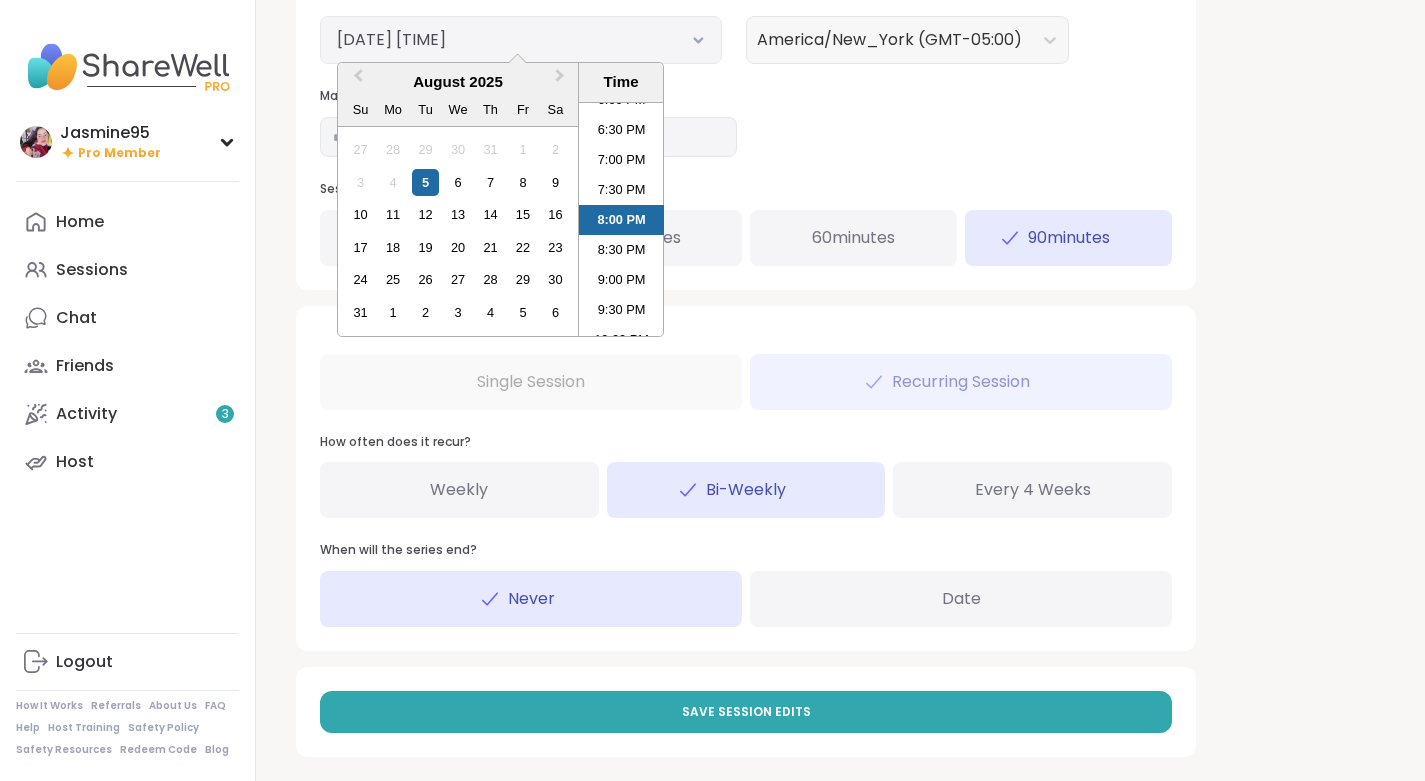 click on "9:00 PM" at bounding box center (621, 280) 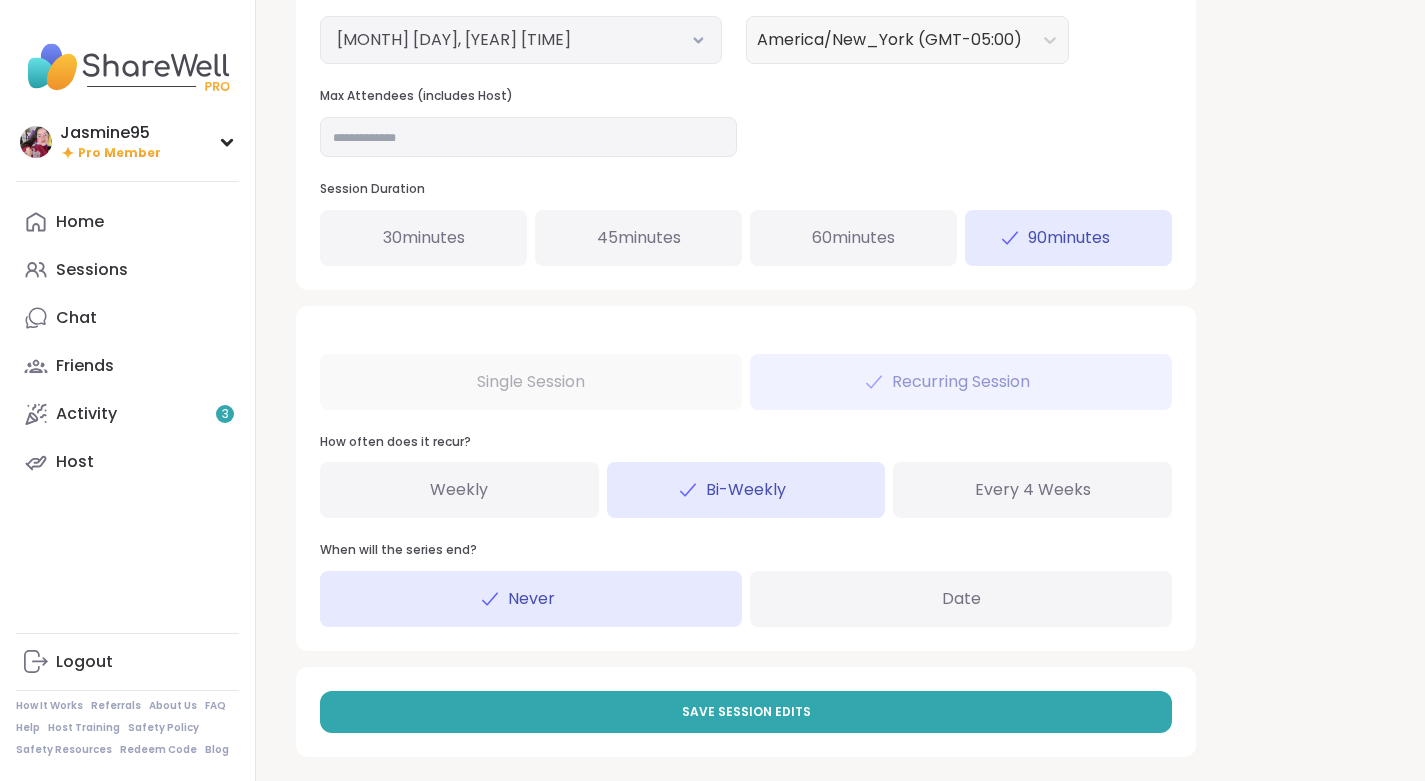 click on "Save Session Edits" at bounding box center [746, 712] 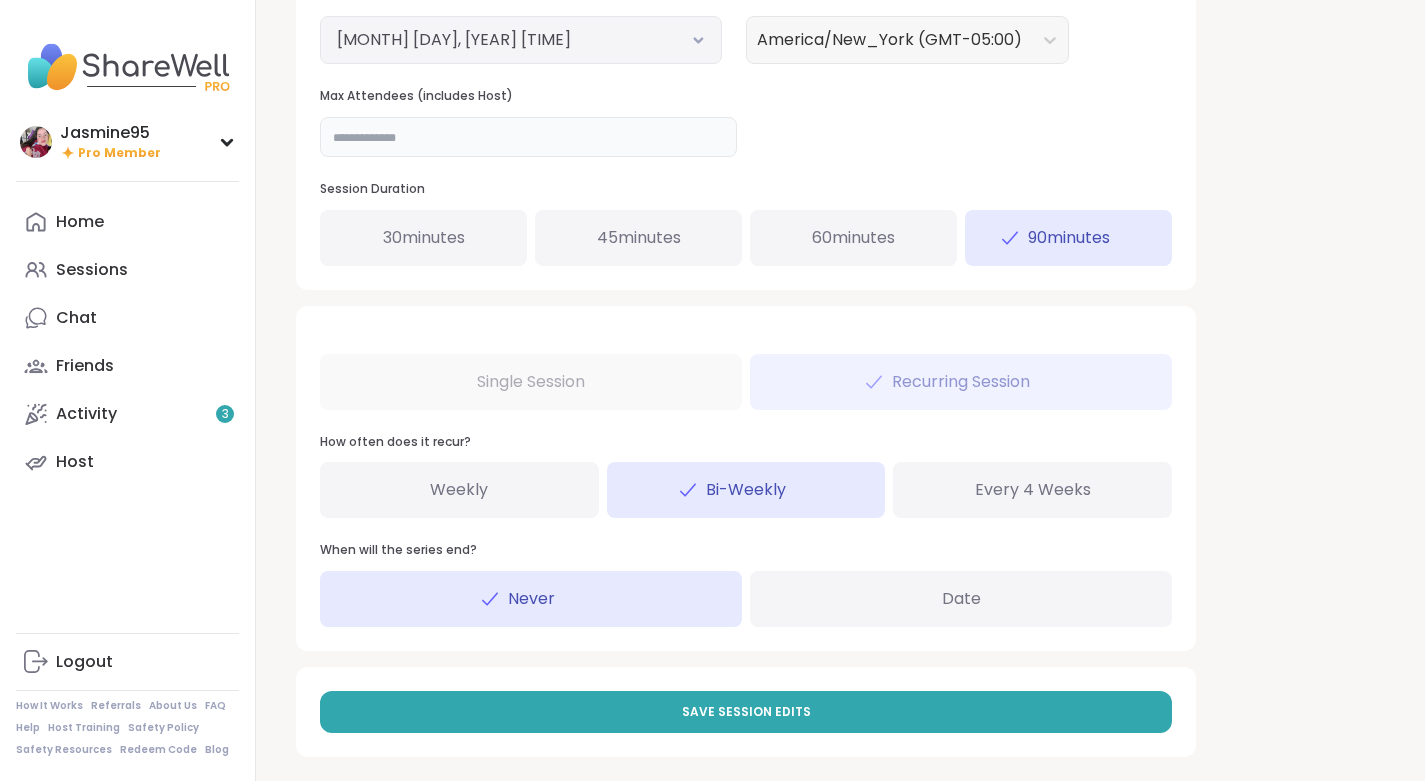 click on "**" at bounding box center [528, 137] 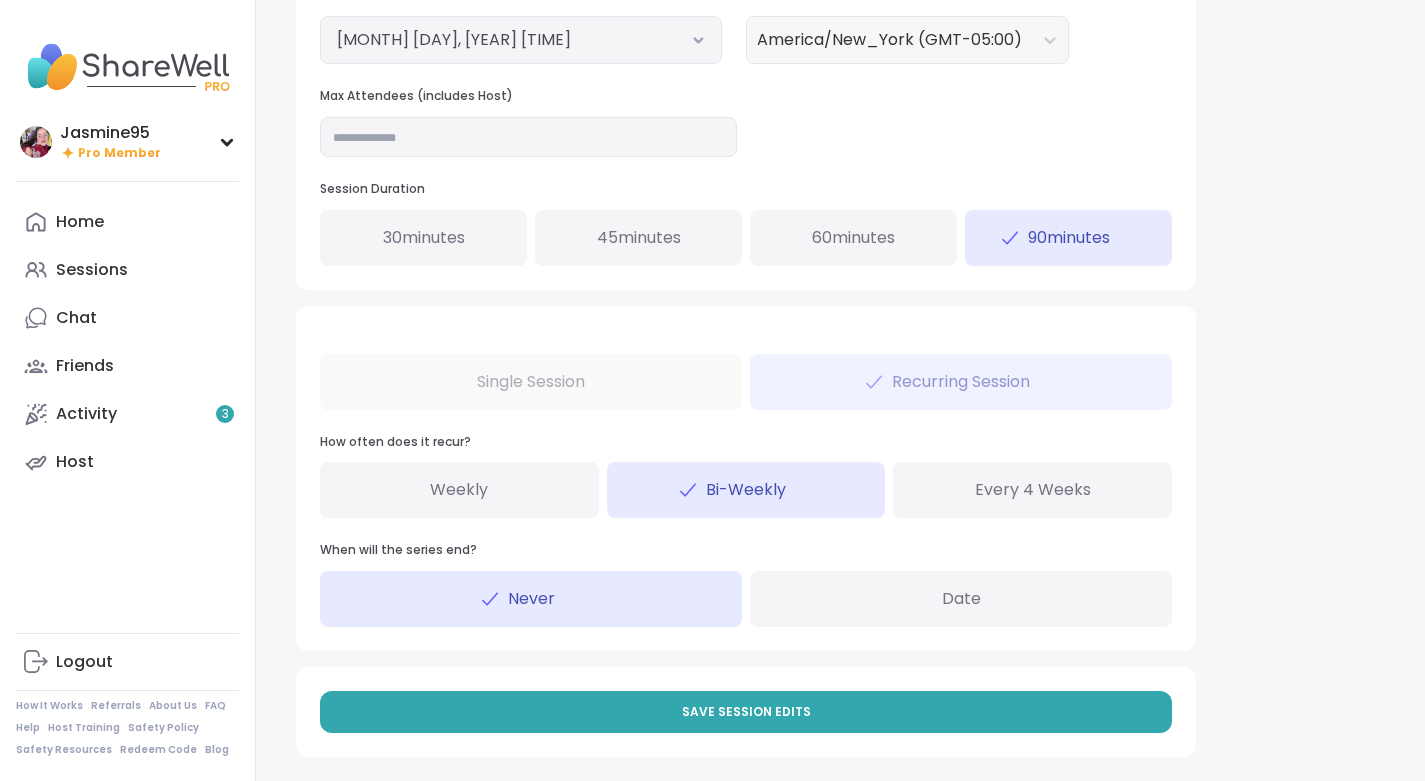 click on "Save Session Edits" at bounding box center [746, 712] 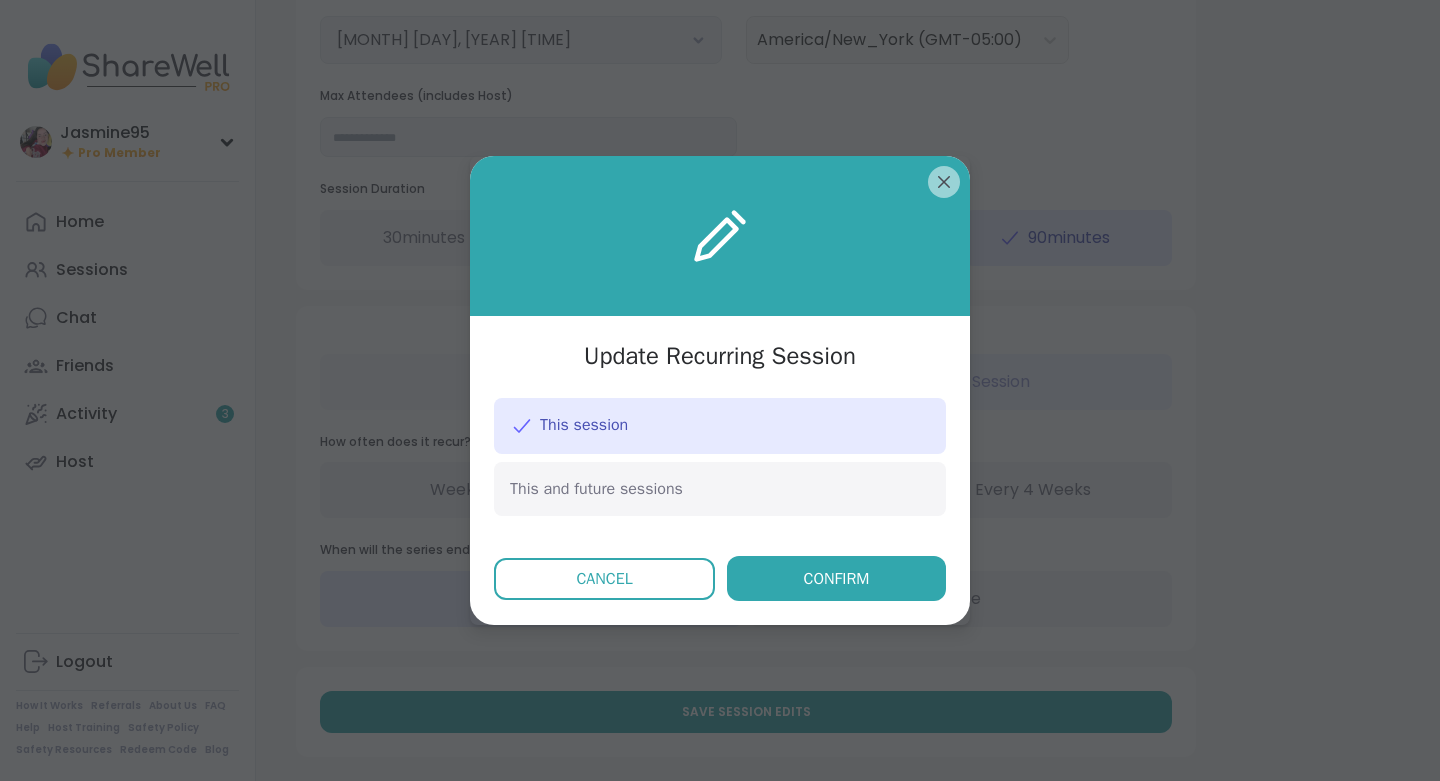 click on "Confirm" at bounding box center (836, 578) 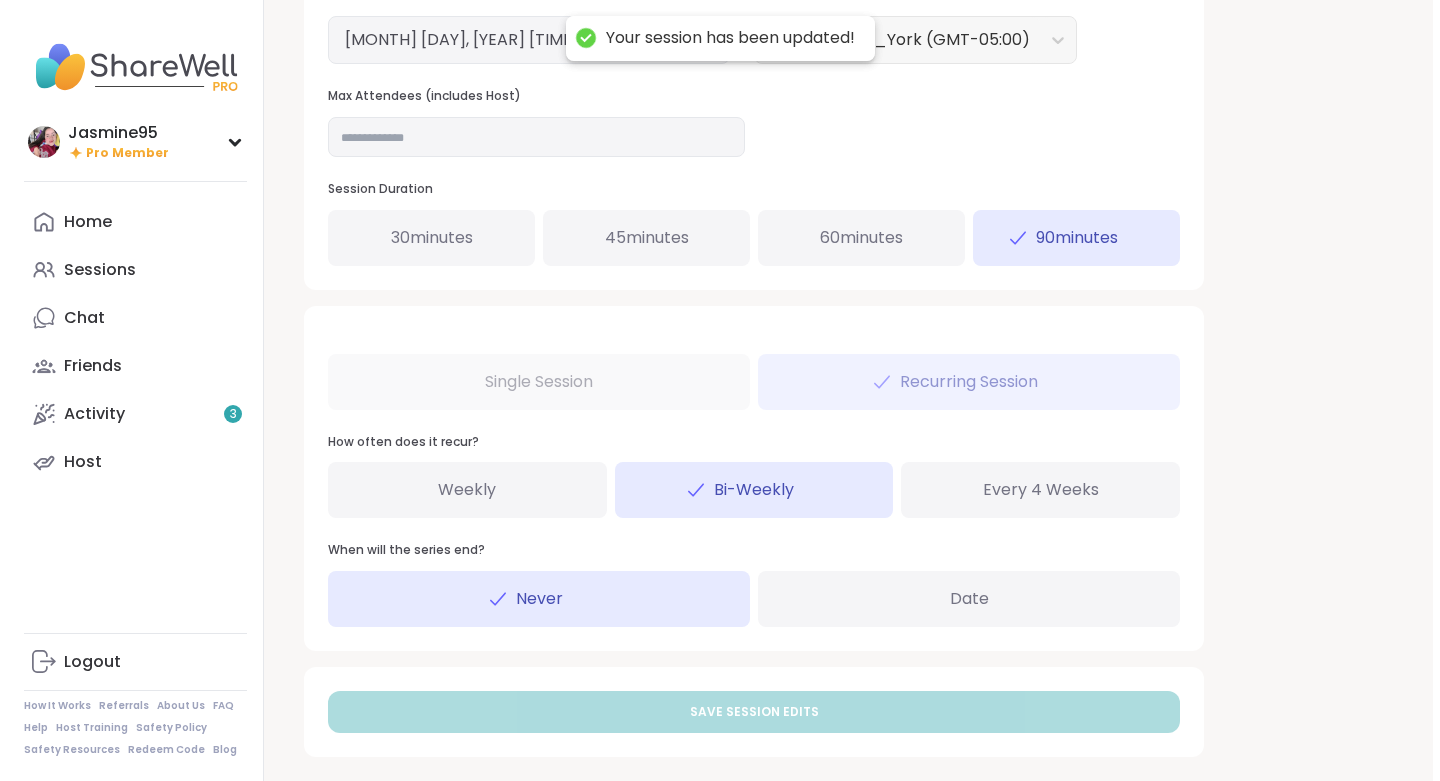 scroll, scrollTop: 0, scrollLeft: 0, axis: both 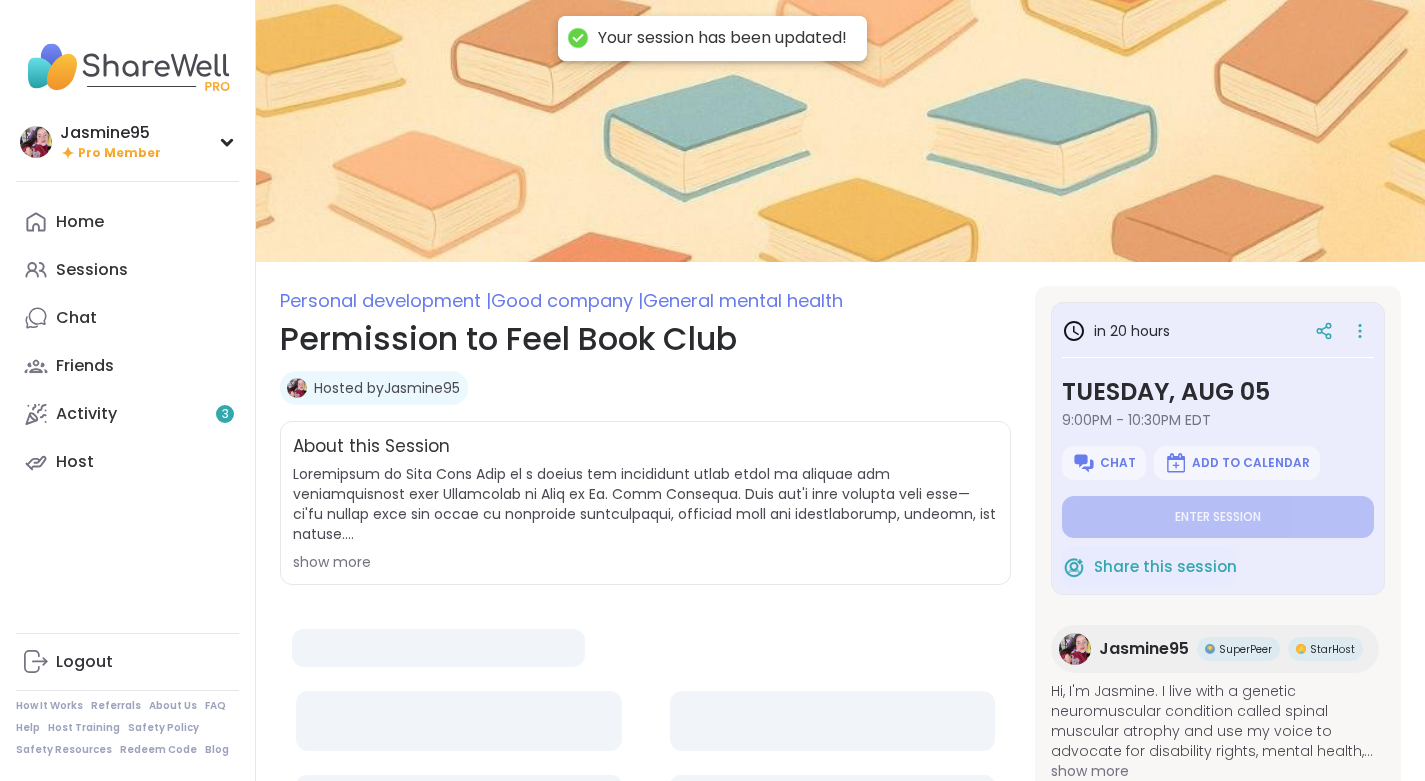 type on "*" 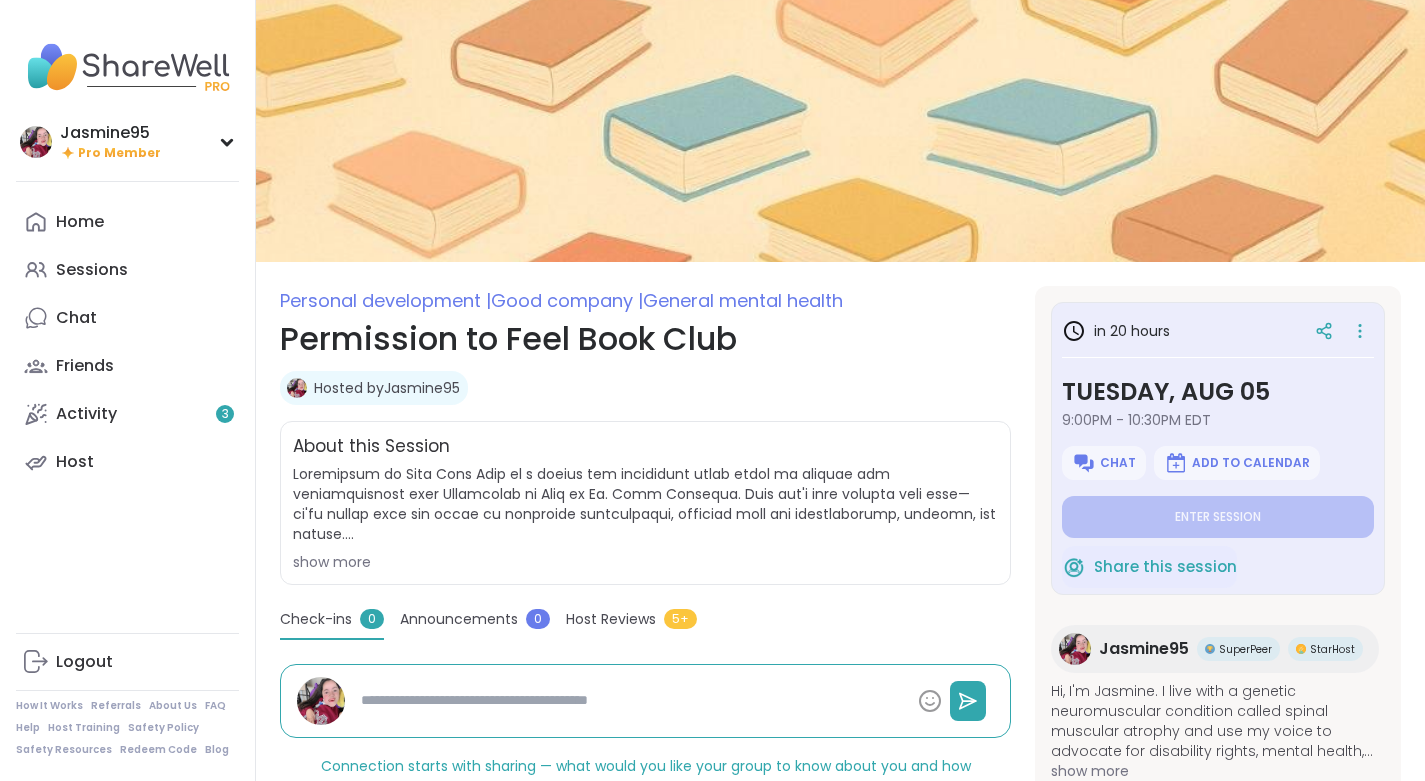 click 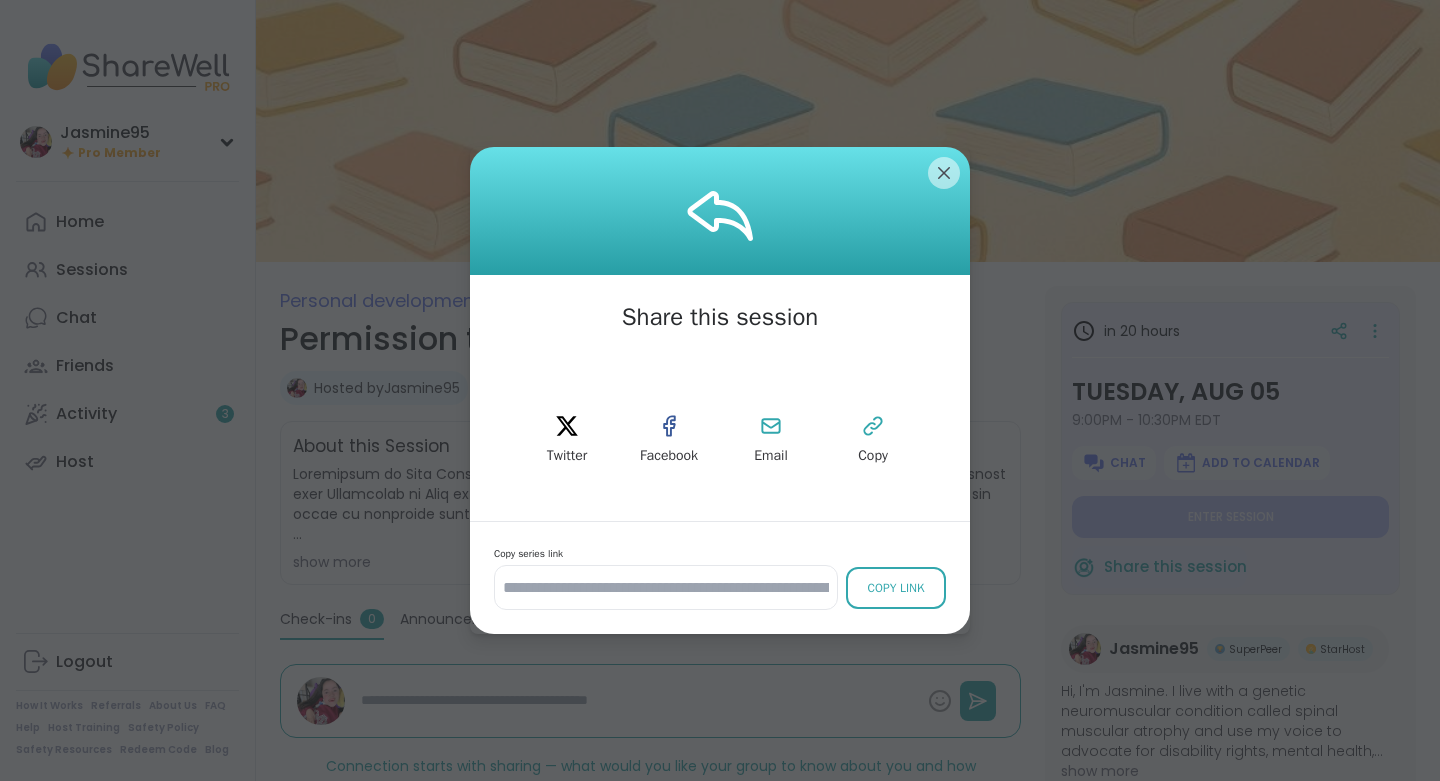 click 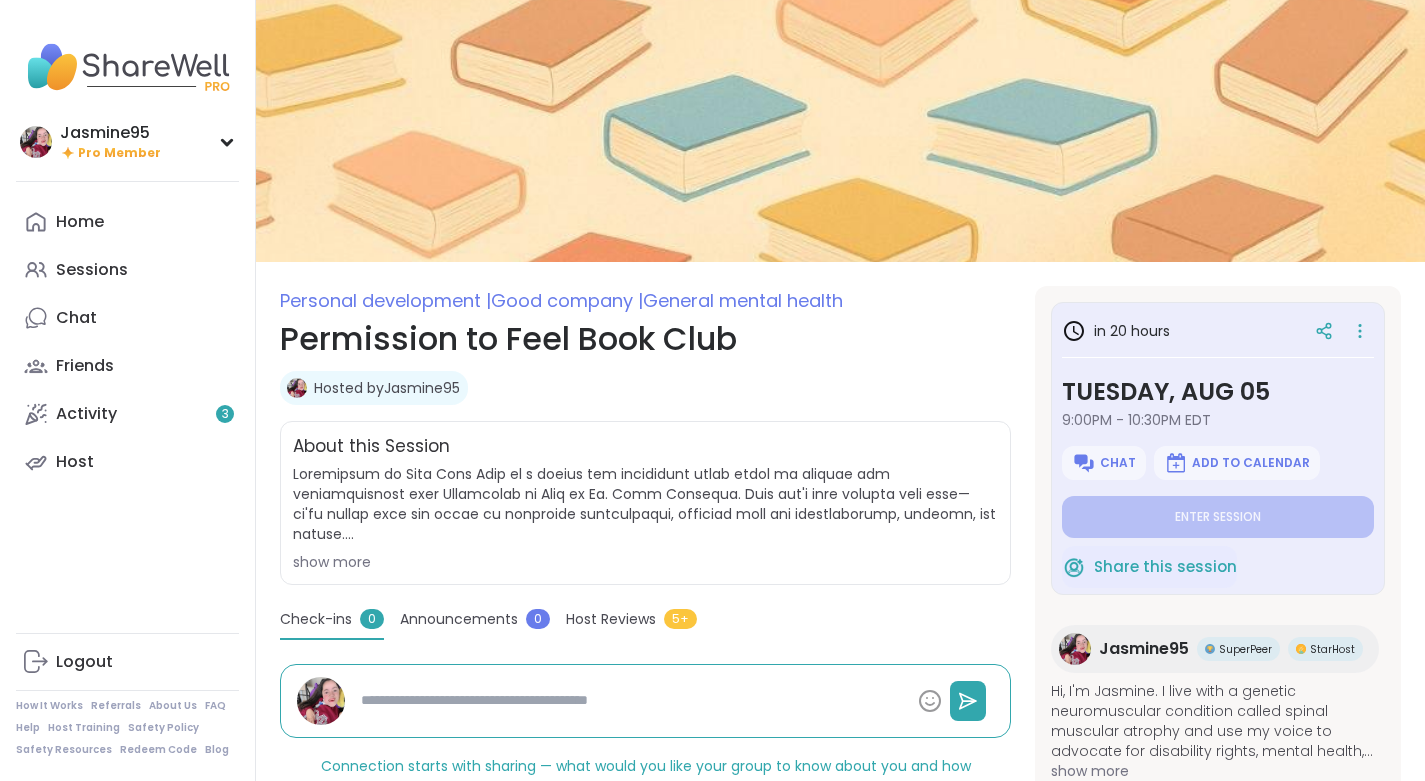 click on "Chat" at bounding box center (127, 318) 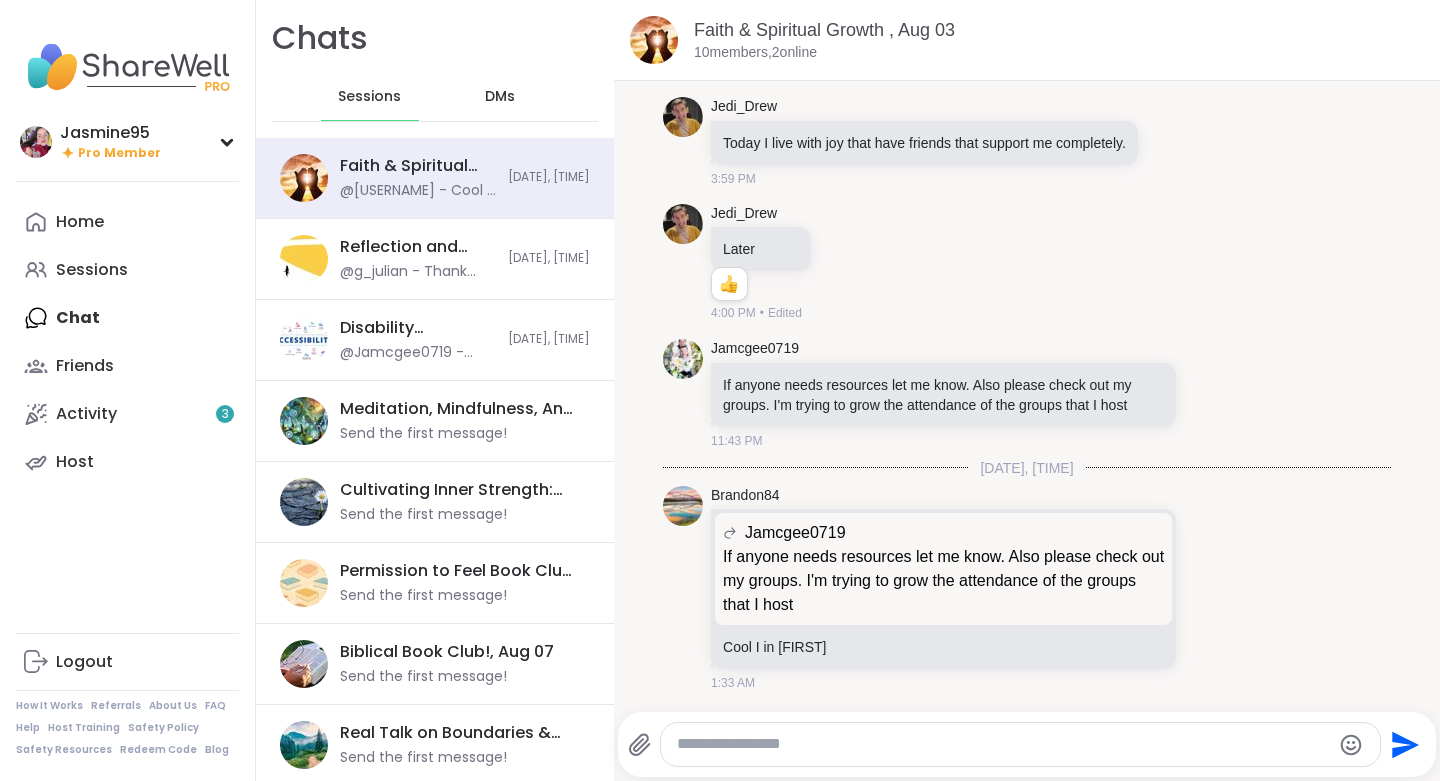 scroll, scrollTop: 6907, scrollLeft: 0, axis: vertical 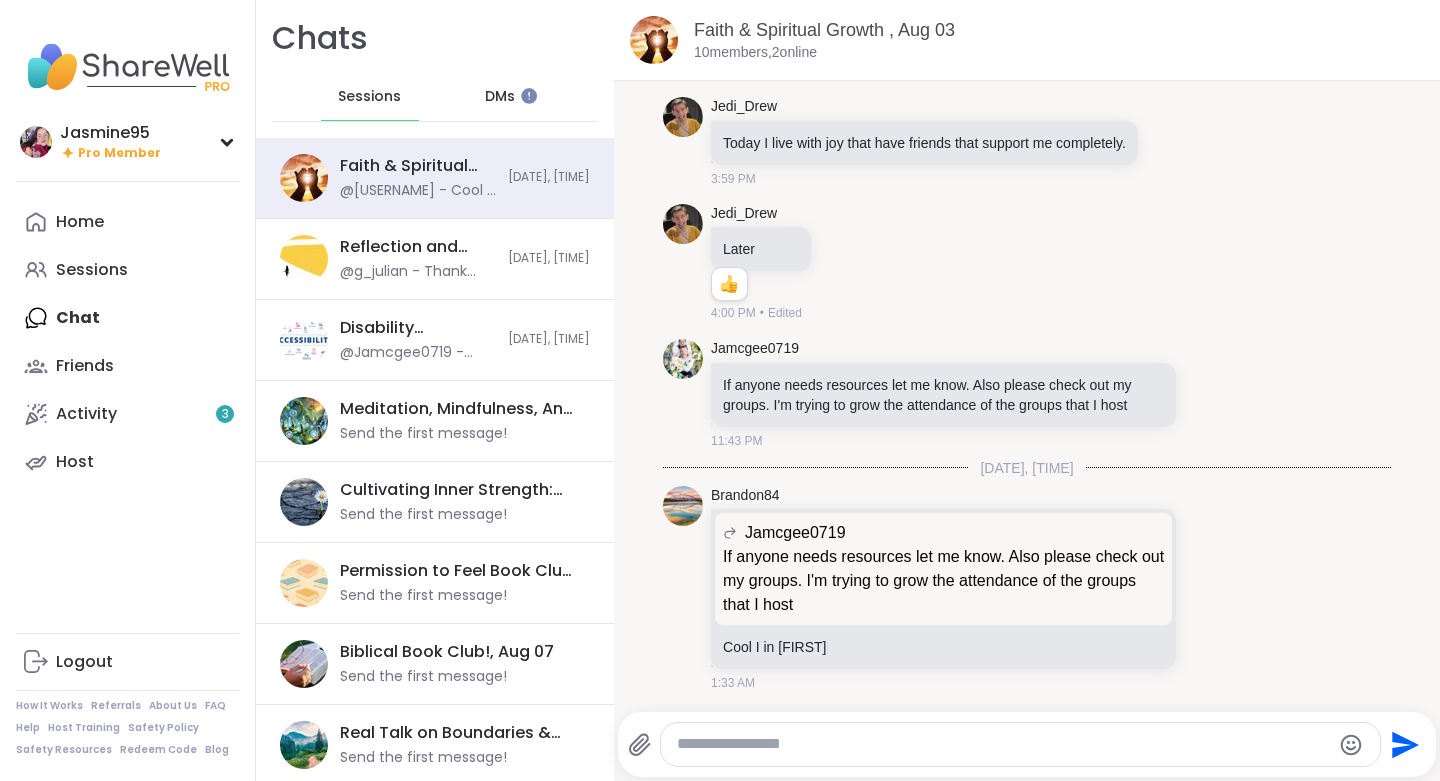 click on "DMs" at bounding box center [501, 97] 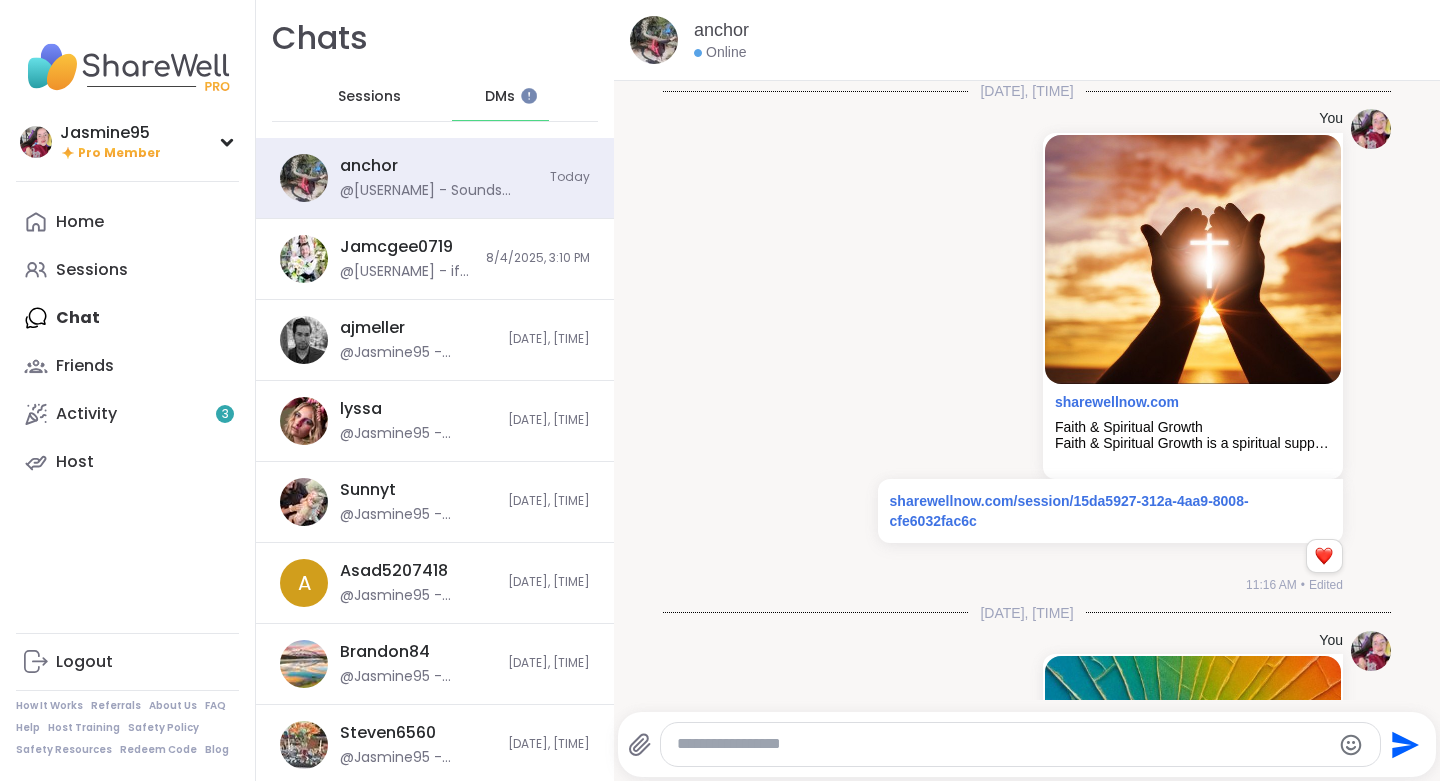 scroll, scrollTop: 1413, scrollLeft: 0, axis: vertical 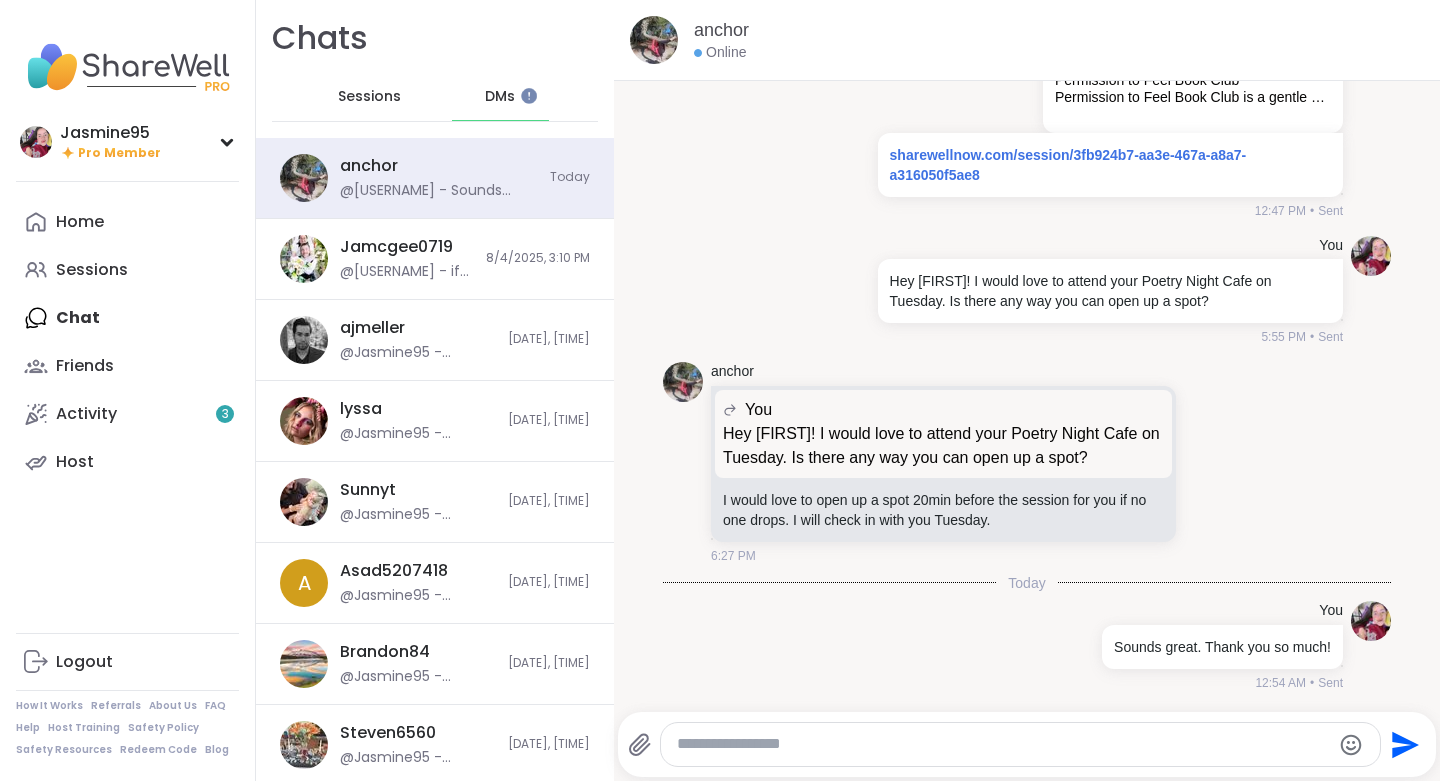 click at bounding box center (1003, 744) 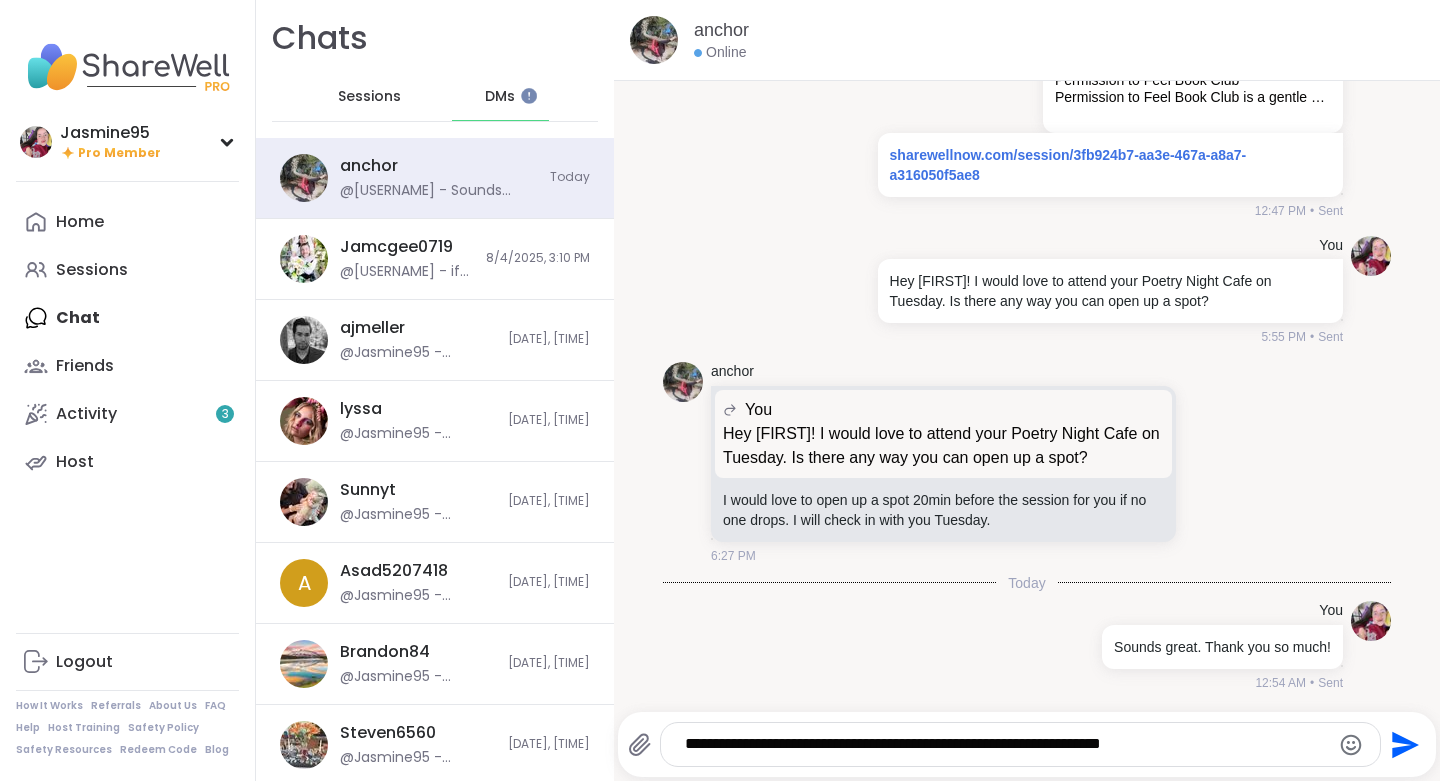 type 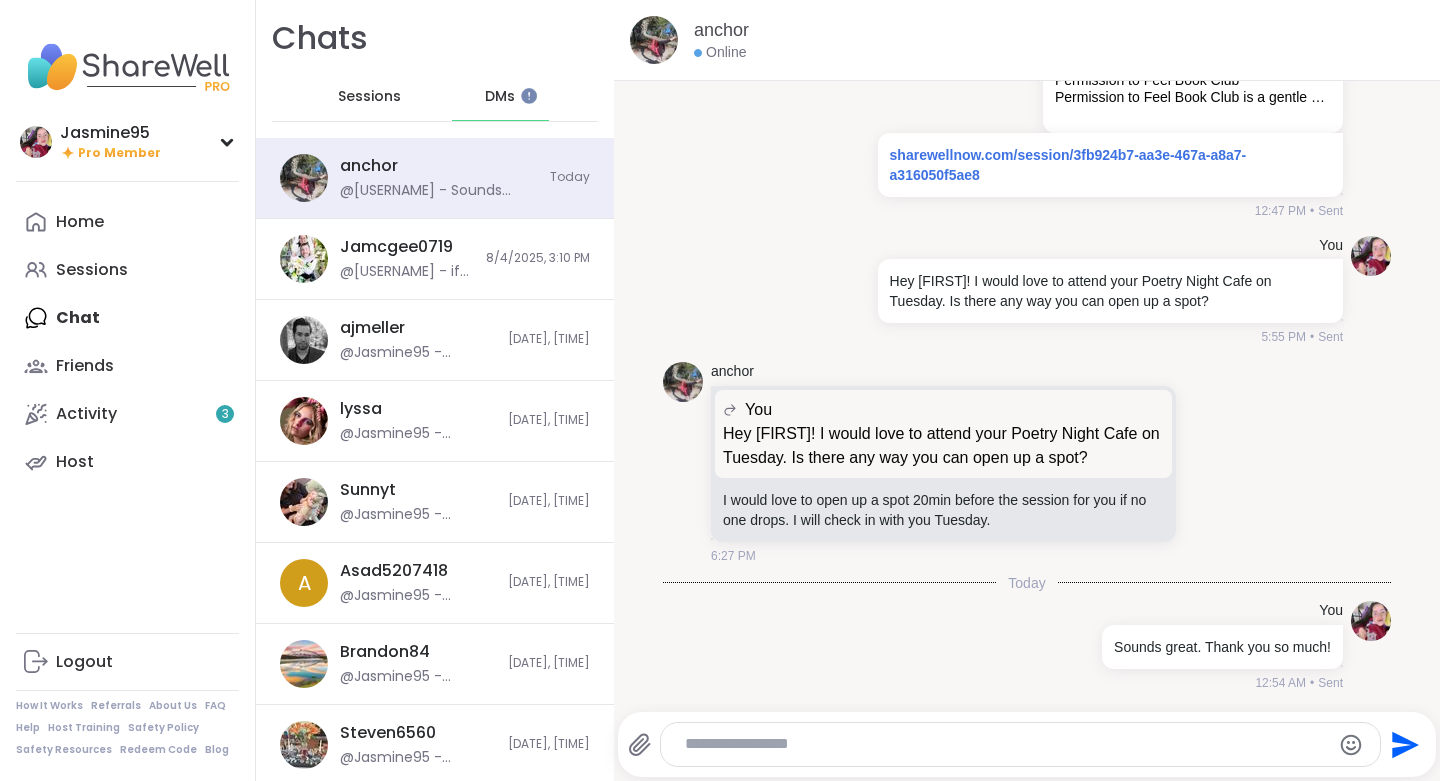scroll, scrollTop: 1540, scrollLeft: 0, axis: vertical 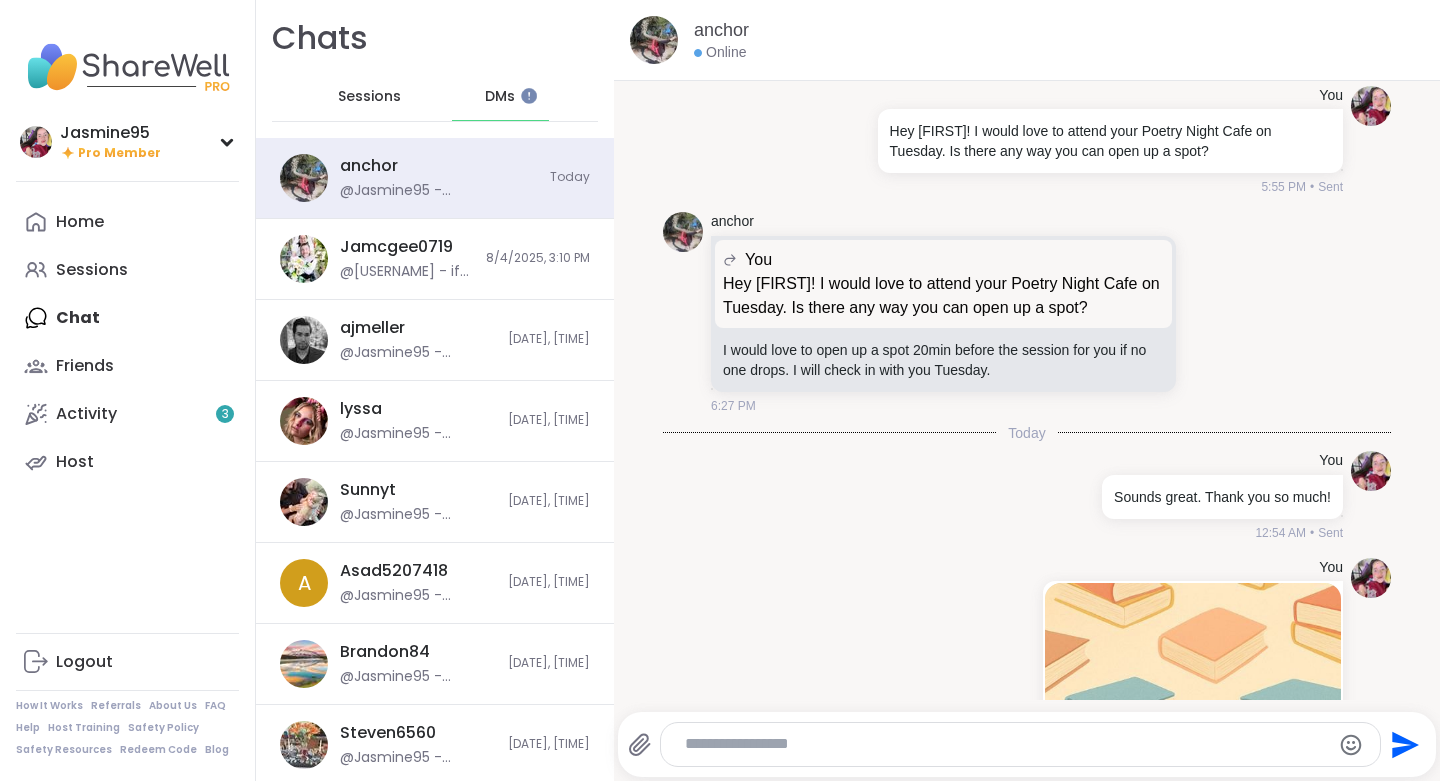 click on "@Jasmine95 - https://sharewellnow.com/session/3fb924b7-aa3e-467a-a8a7-a316050f5ae8" at bounding box center [418, 353] 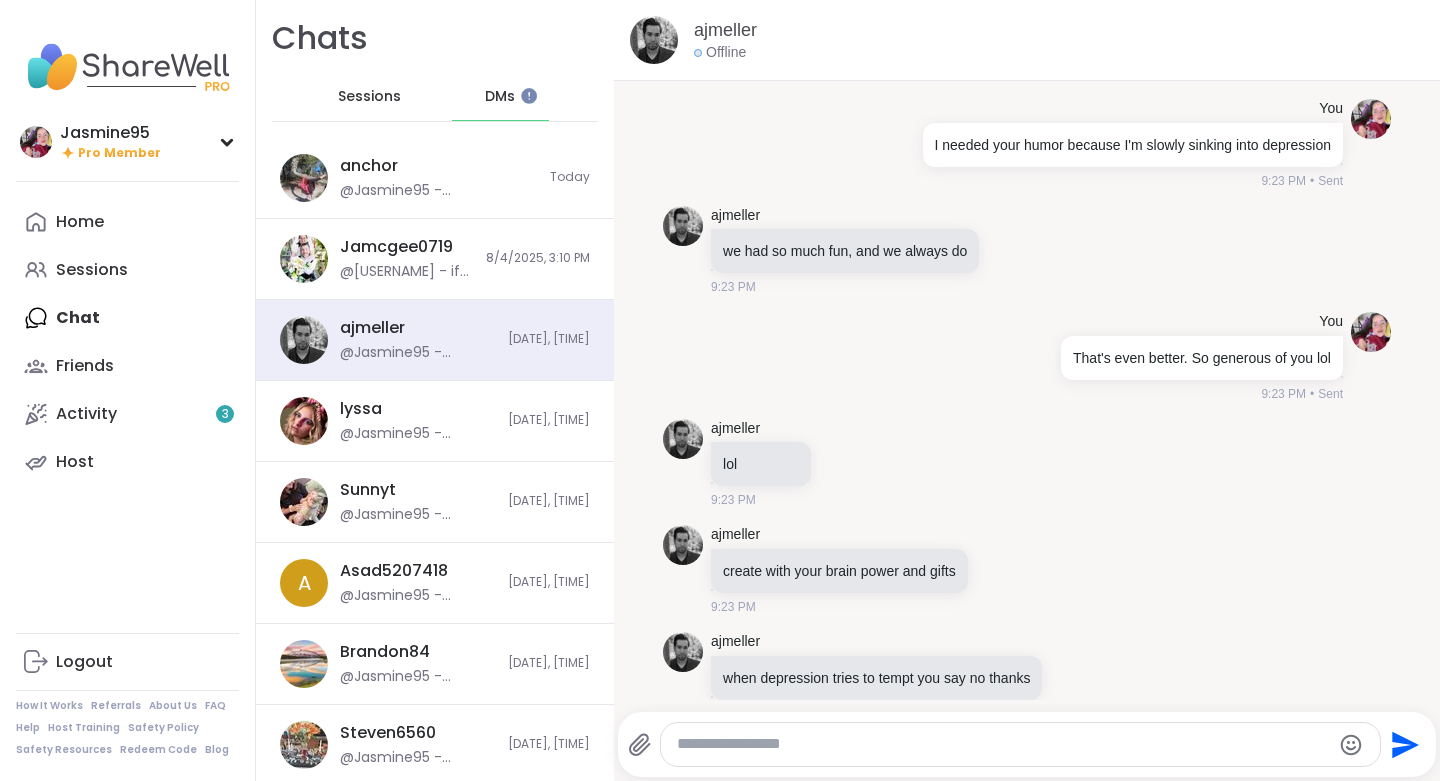 scroll, scrollTop: 13813, scrollLeft: 0, axis: vertical 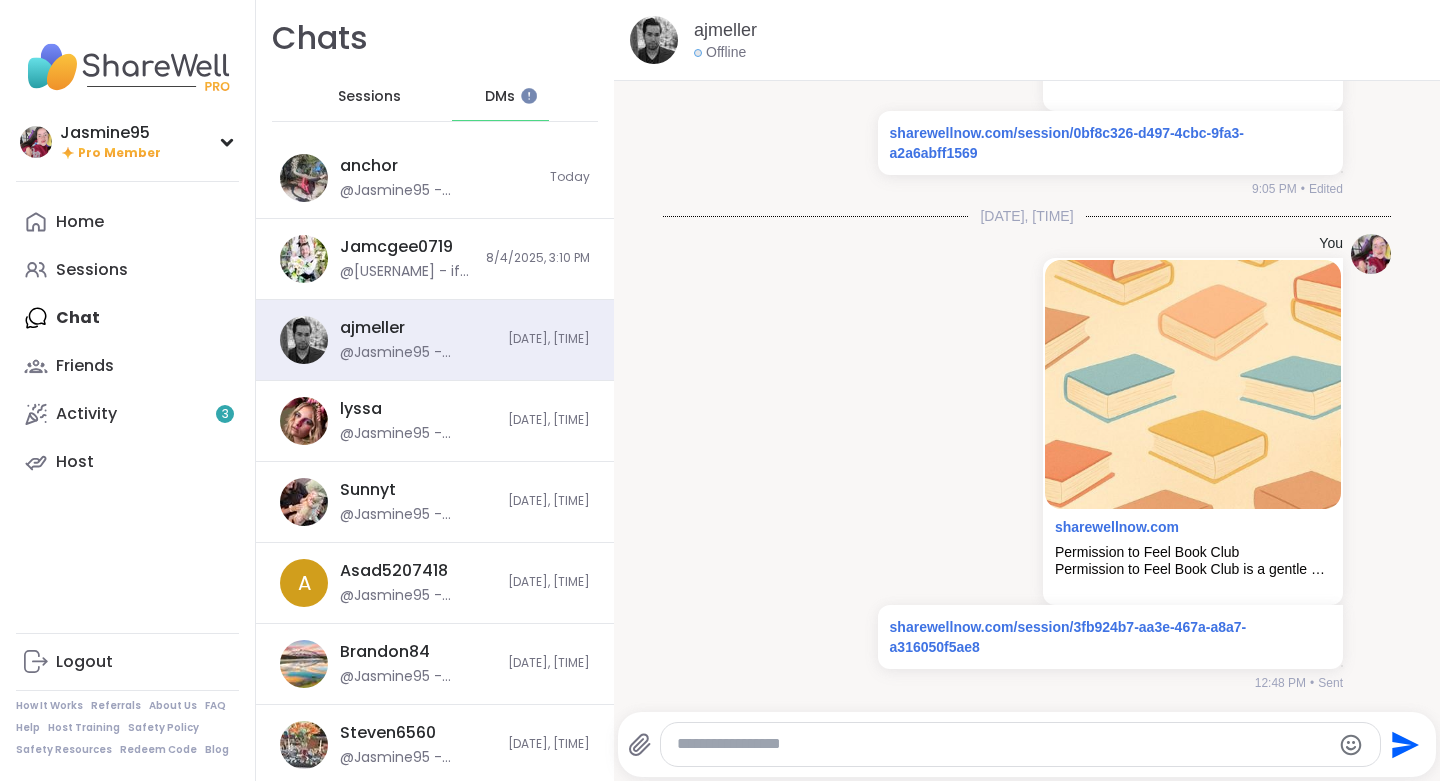 click at bounding box center (1003, 744) 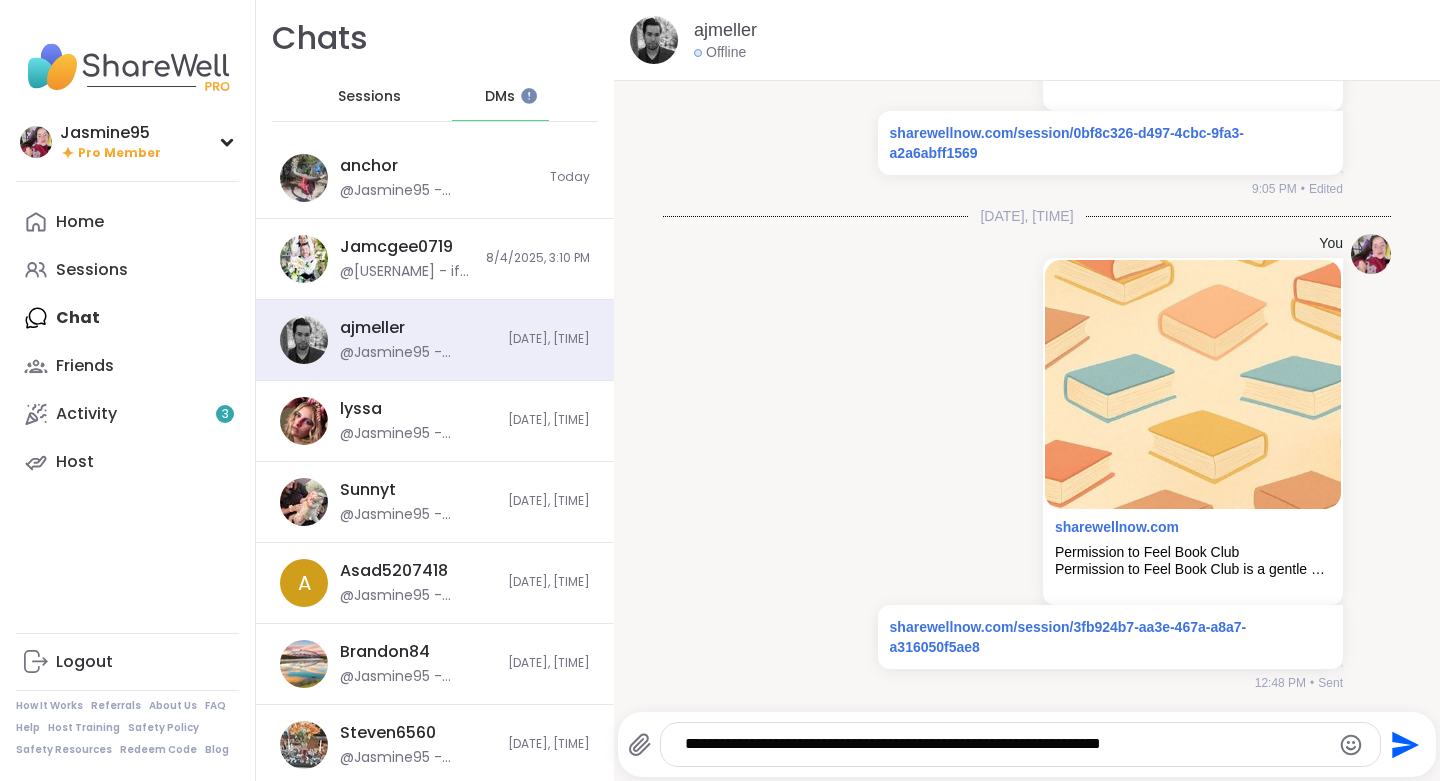 type 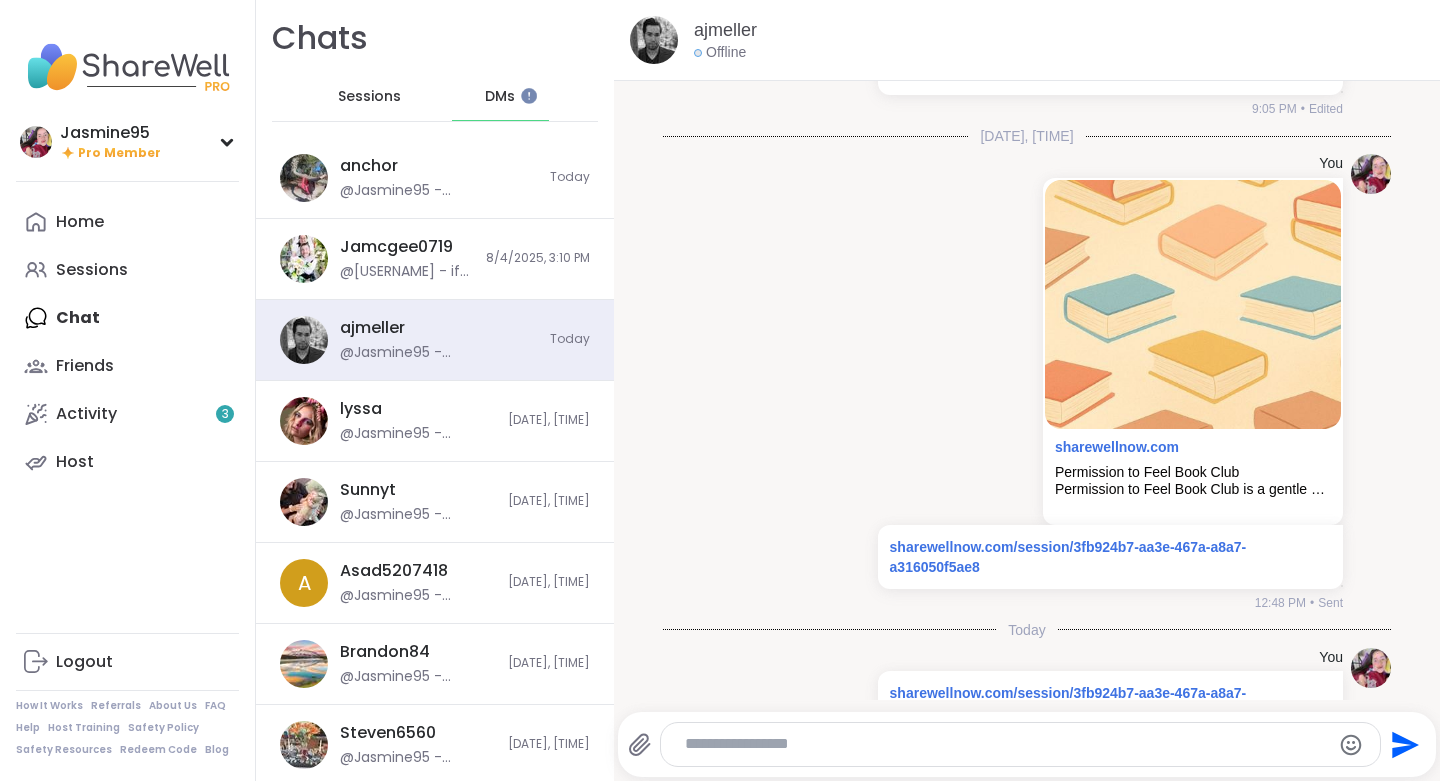 scroll, scrollTop: 13960, scrollLeft: 0, axis: vertical 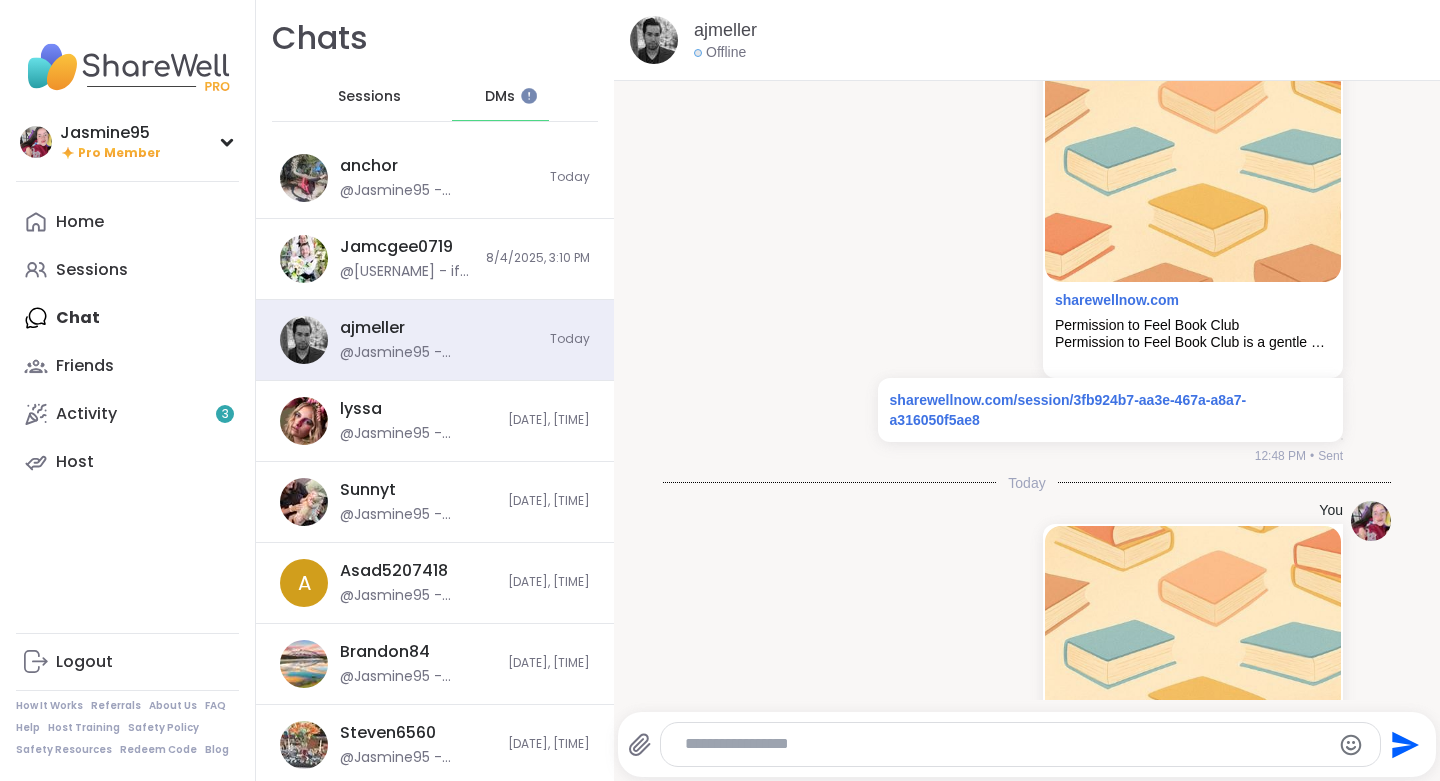 click on "[USERNAME] @[USERNAME] - https://sharewellnow.com/session/3fb924b7-aa3e-467a-a8a7-a316050f5ae8 [DATE], [TIME]" at bounding box center (435, 421) 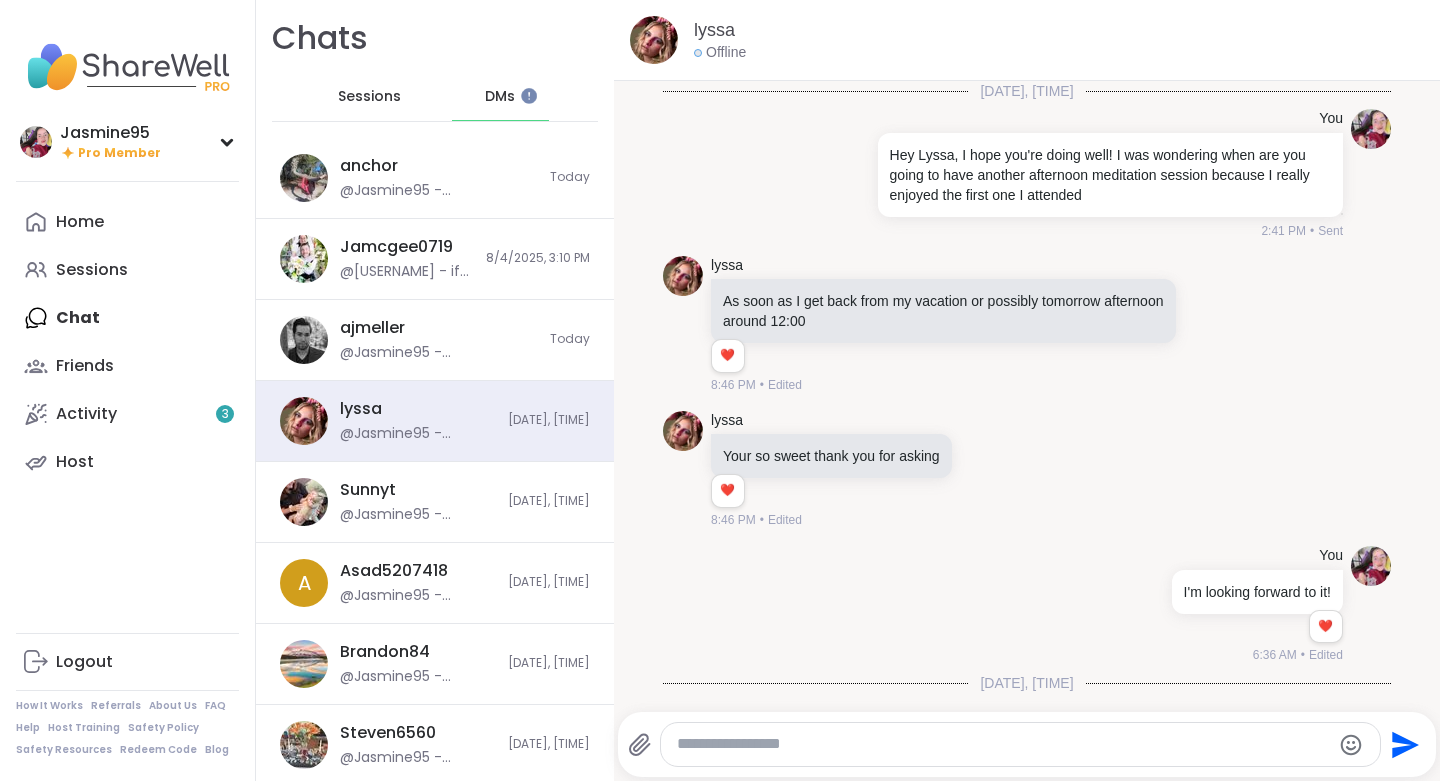 scroll, scrollTop: 11455, scrollLeft: 0, axis: vertical 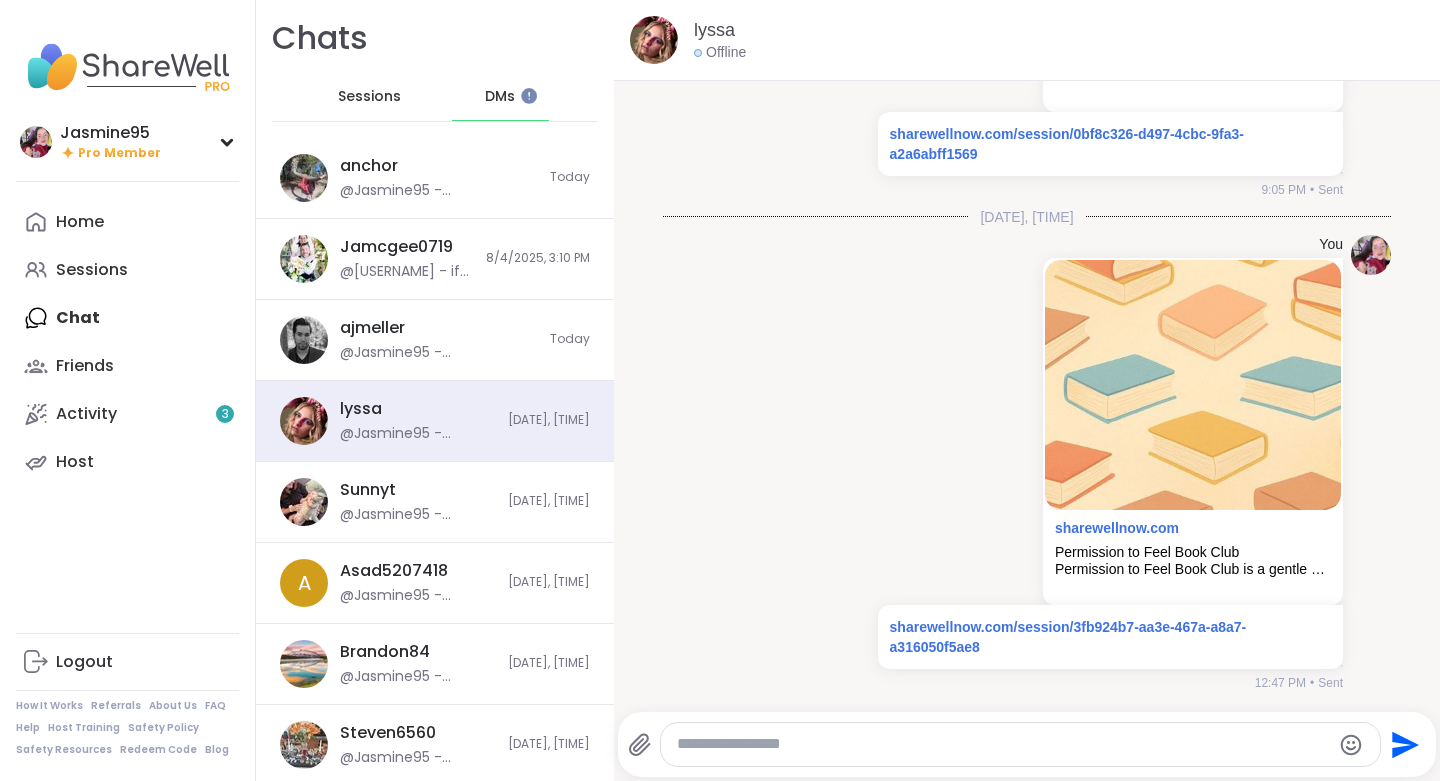 click at bounding box center (1003, 744) 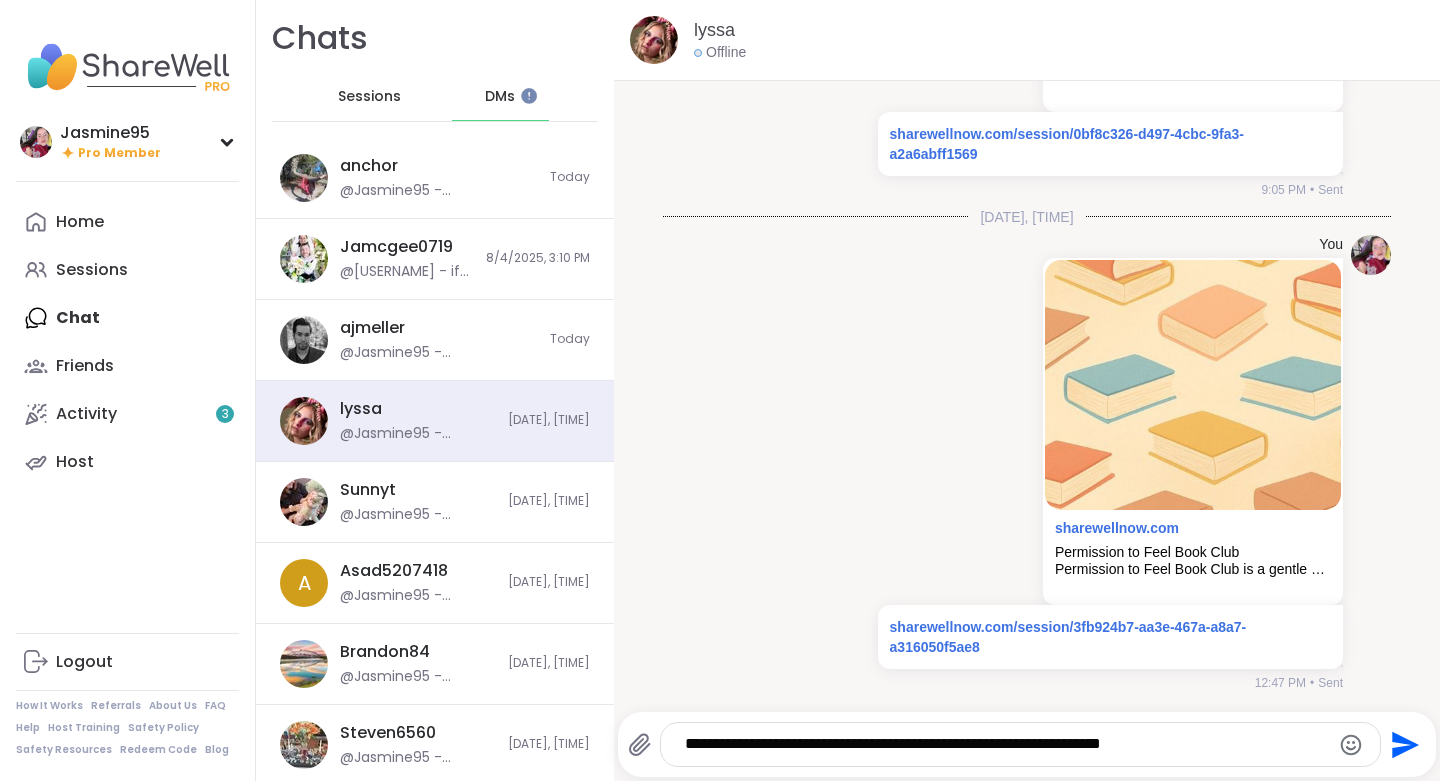 type 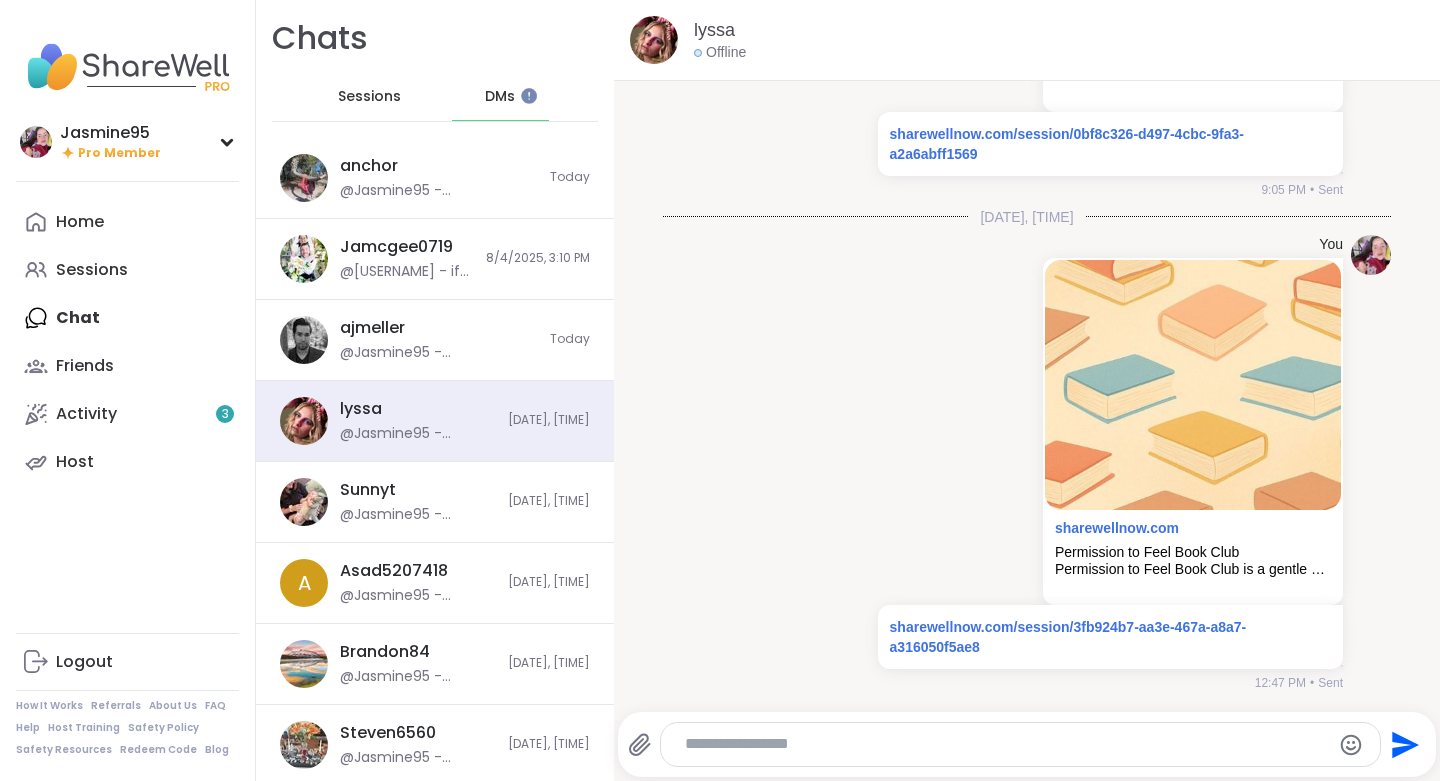 scroll, scrollTop: 11602, scrollLeft: 0, axis: vertical 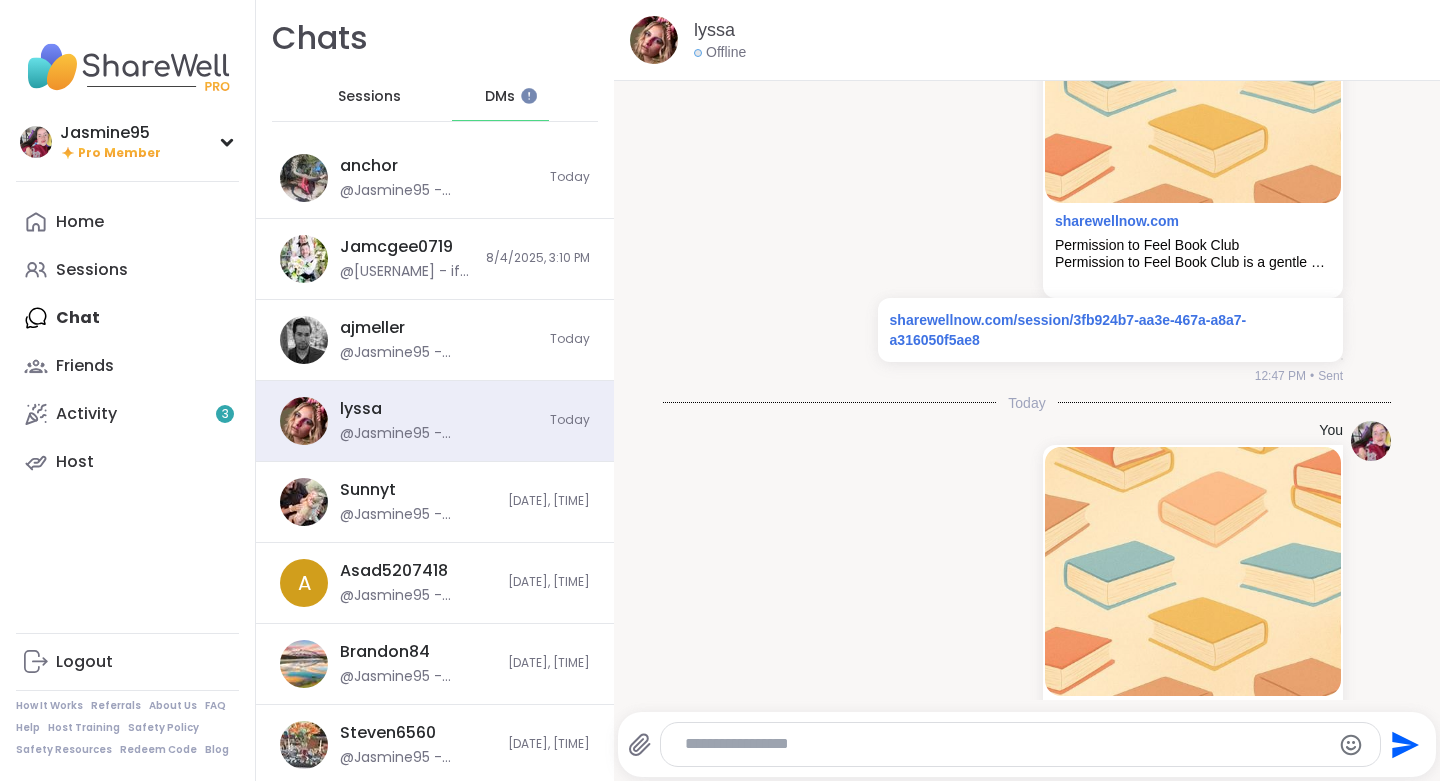 click on "@Jasmine95 - https://sharewellnow.com/session/3fb924b7-aa3e-467a-a8a7-a316050f5ae8" at bounding box center (418, 515) 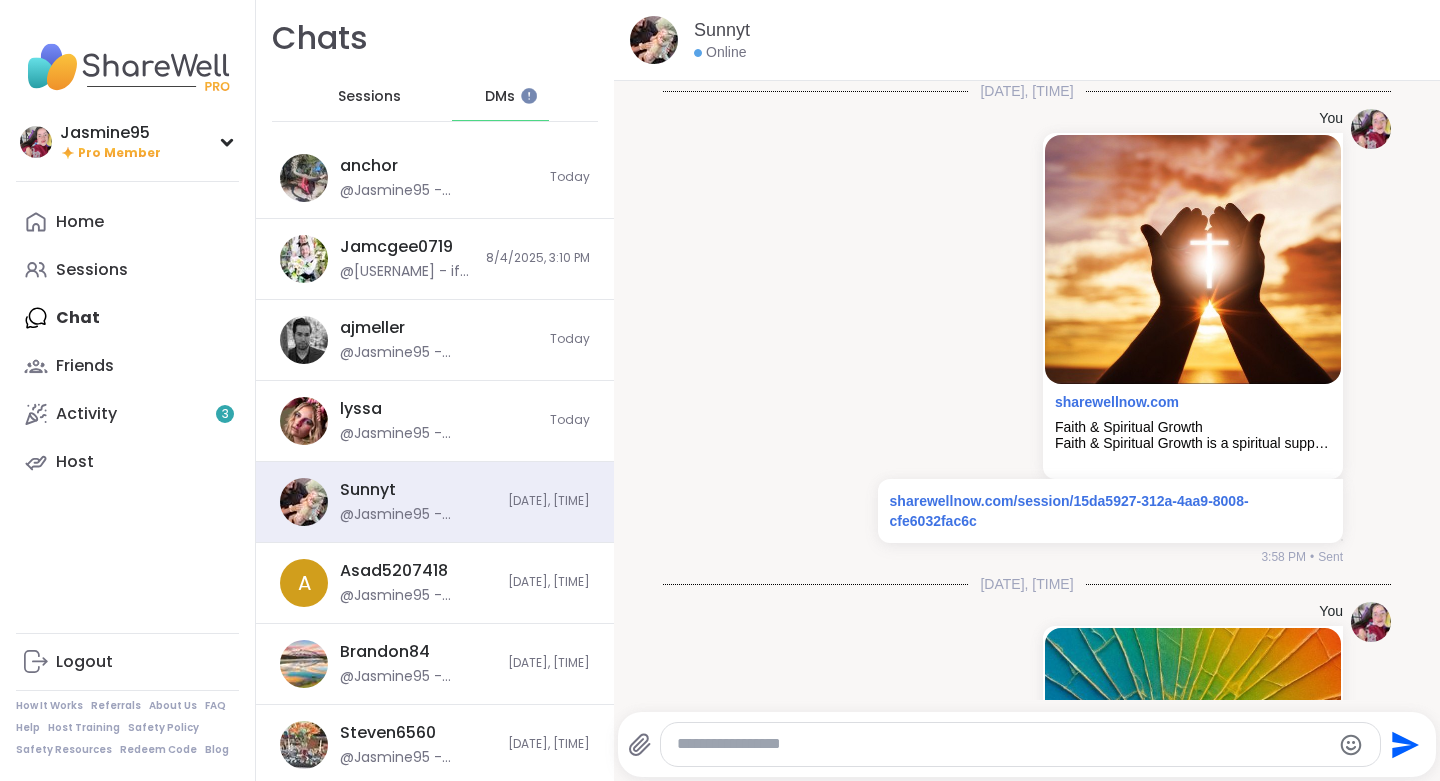 scroll, scrollTop: 889, scrollLeft: 0, axis: vertical 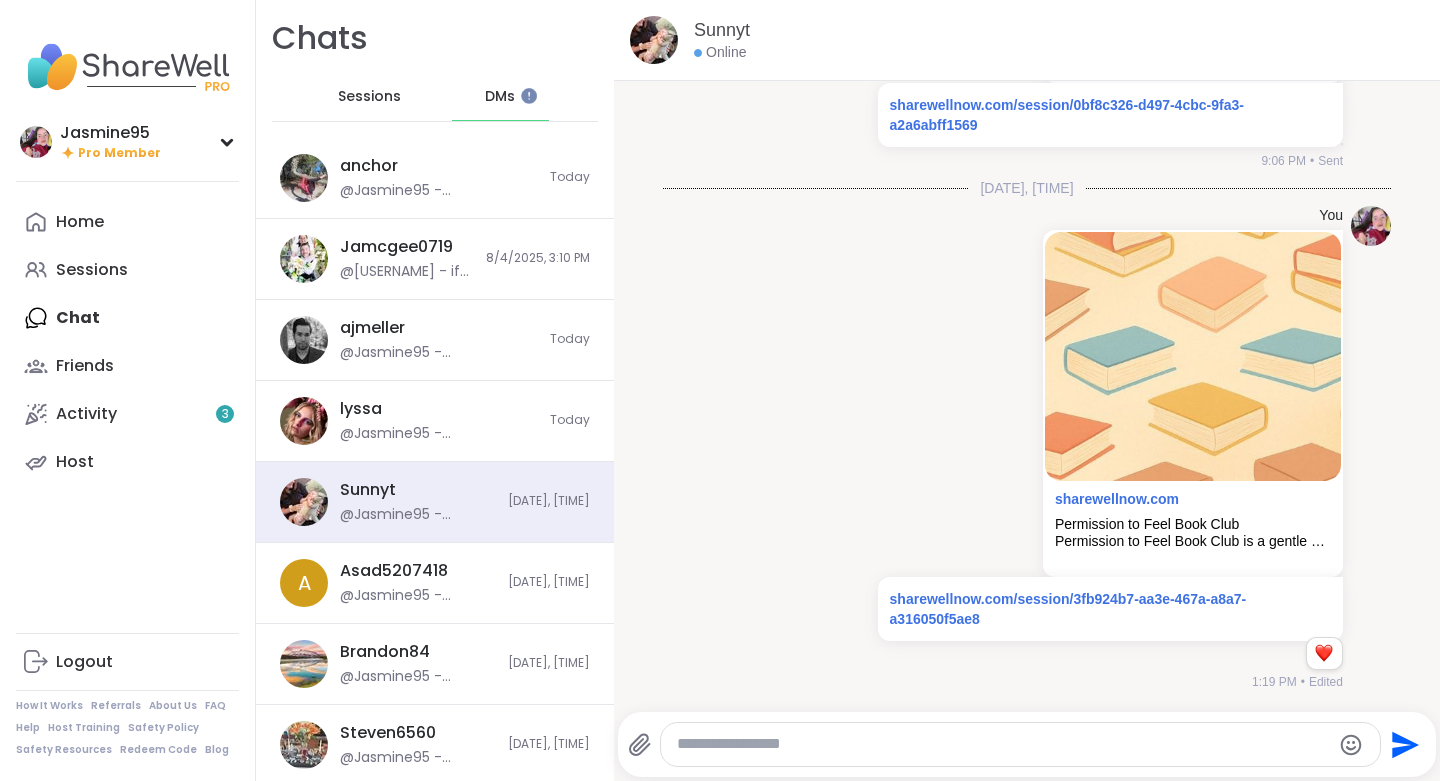 click at bounding box center (1003, 744) 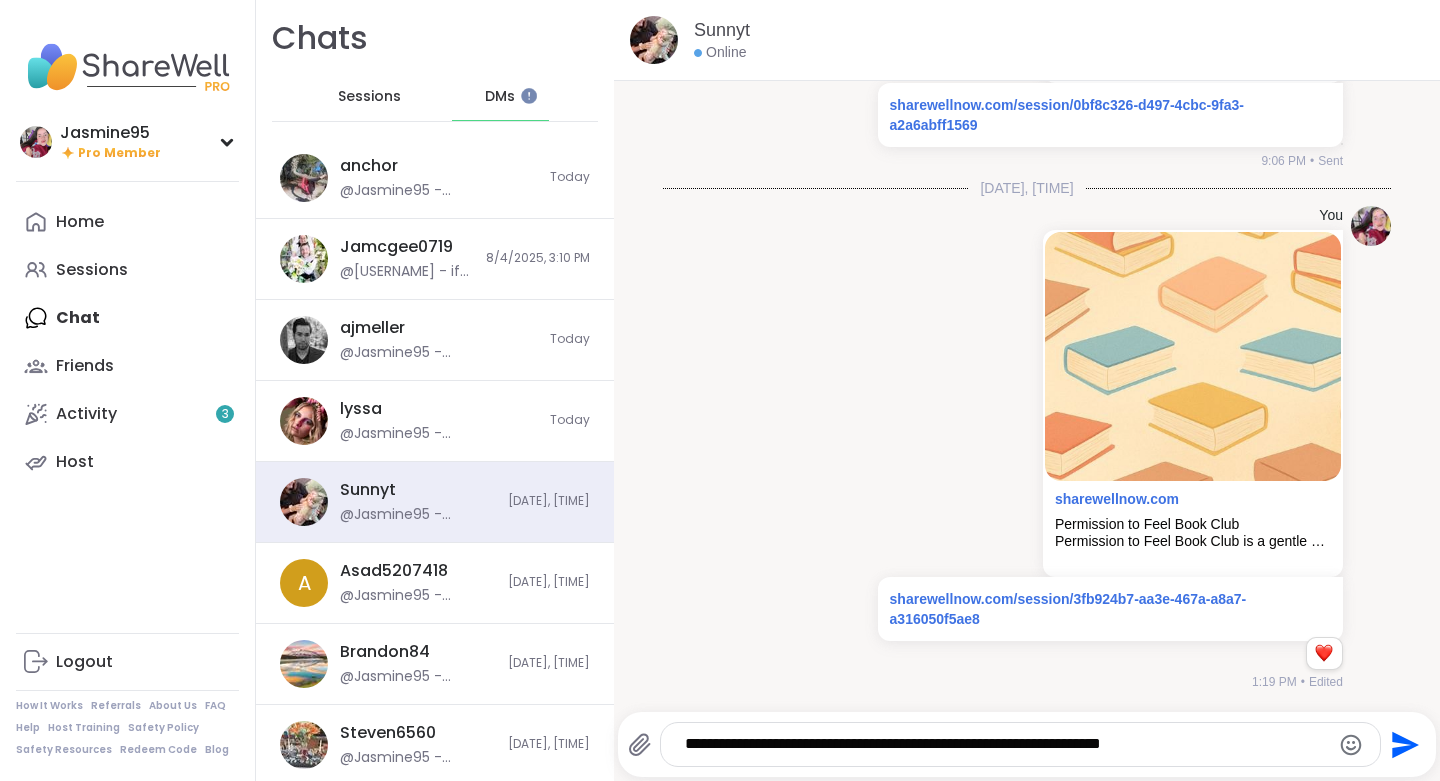 type 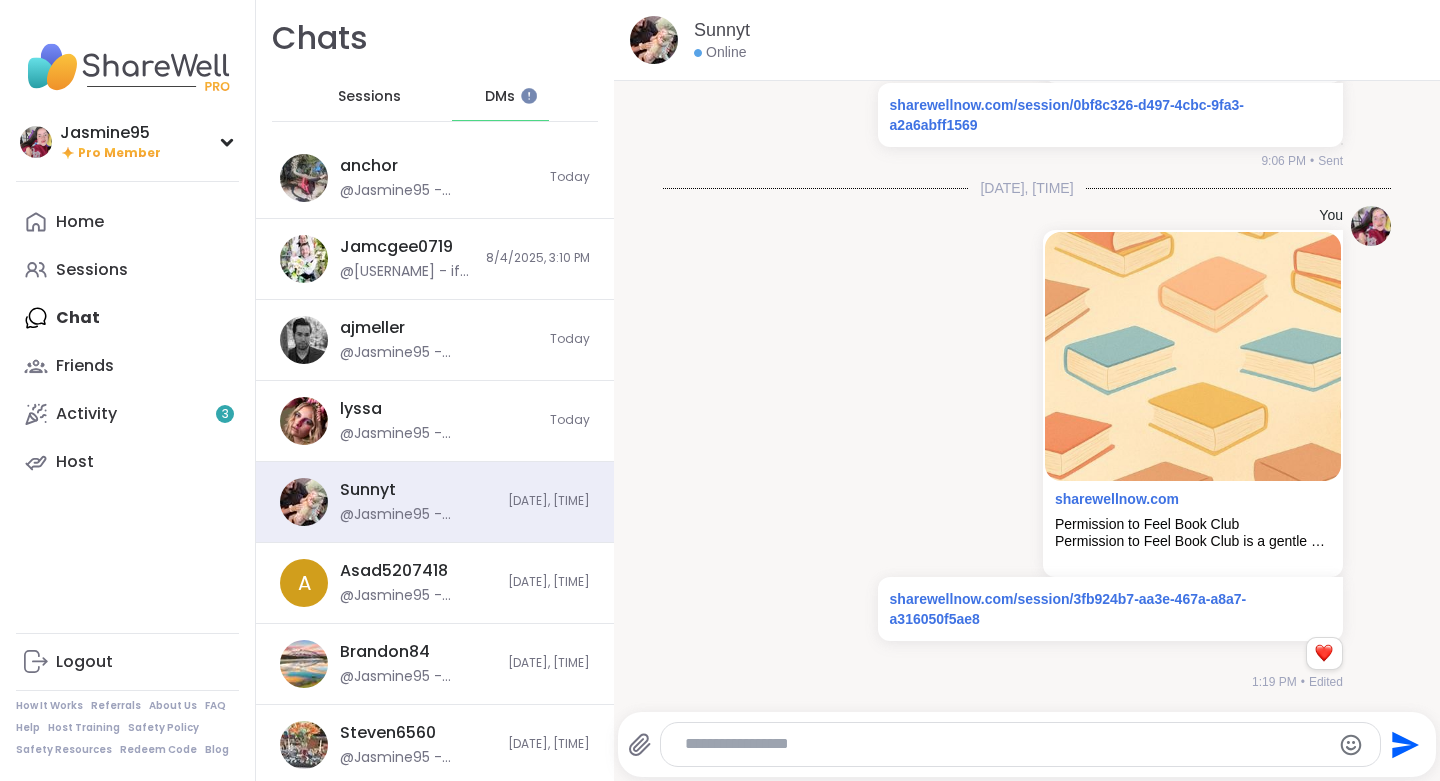 scroll, scrollTop: 1036, scrollLeft: 0, axis: vertical 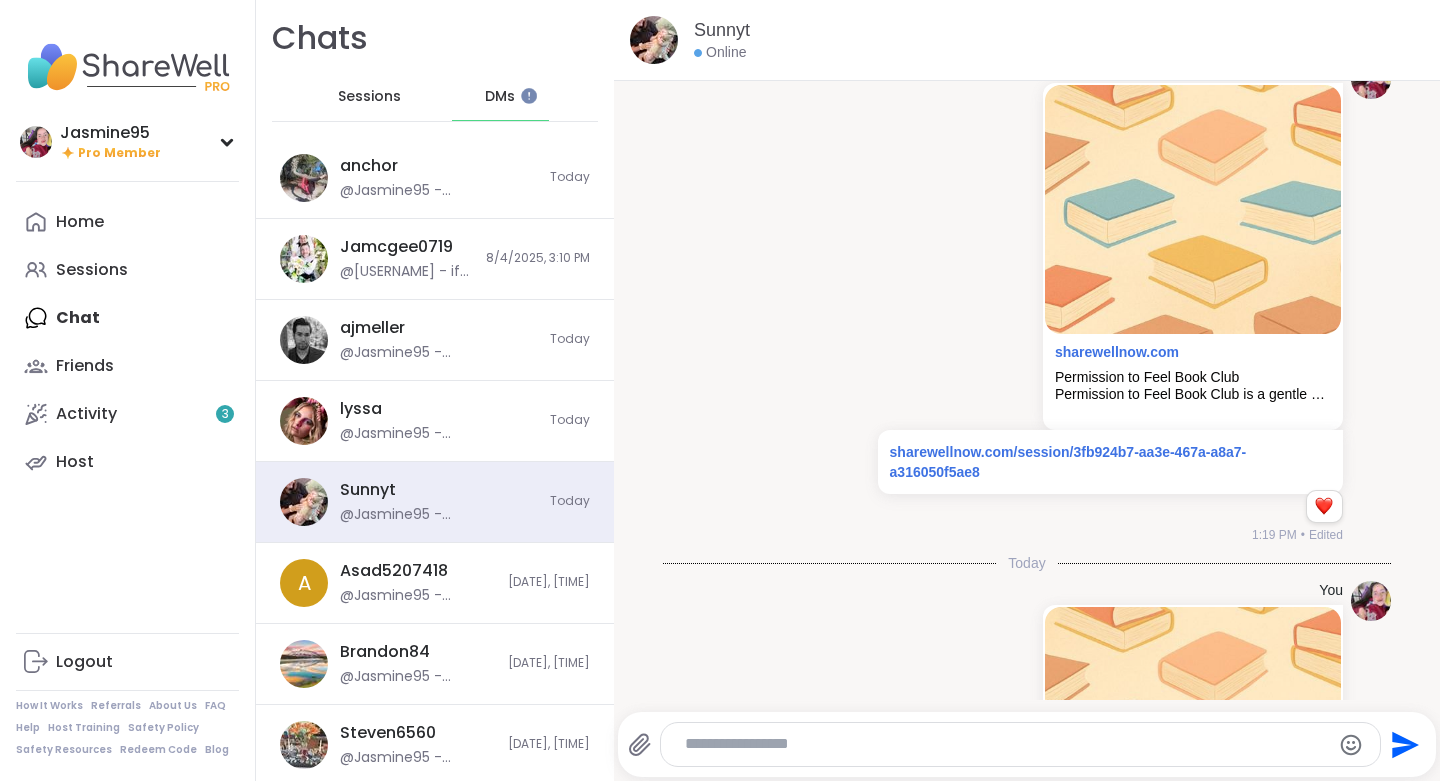 click on "@Jasmine95 - https://sharewellnow.com/session/3fb924b7-aa3e-467a-a8a7-a316050f5ae8" at bounding box center [418, 596] 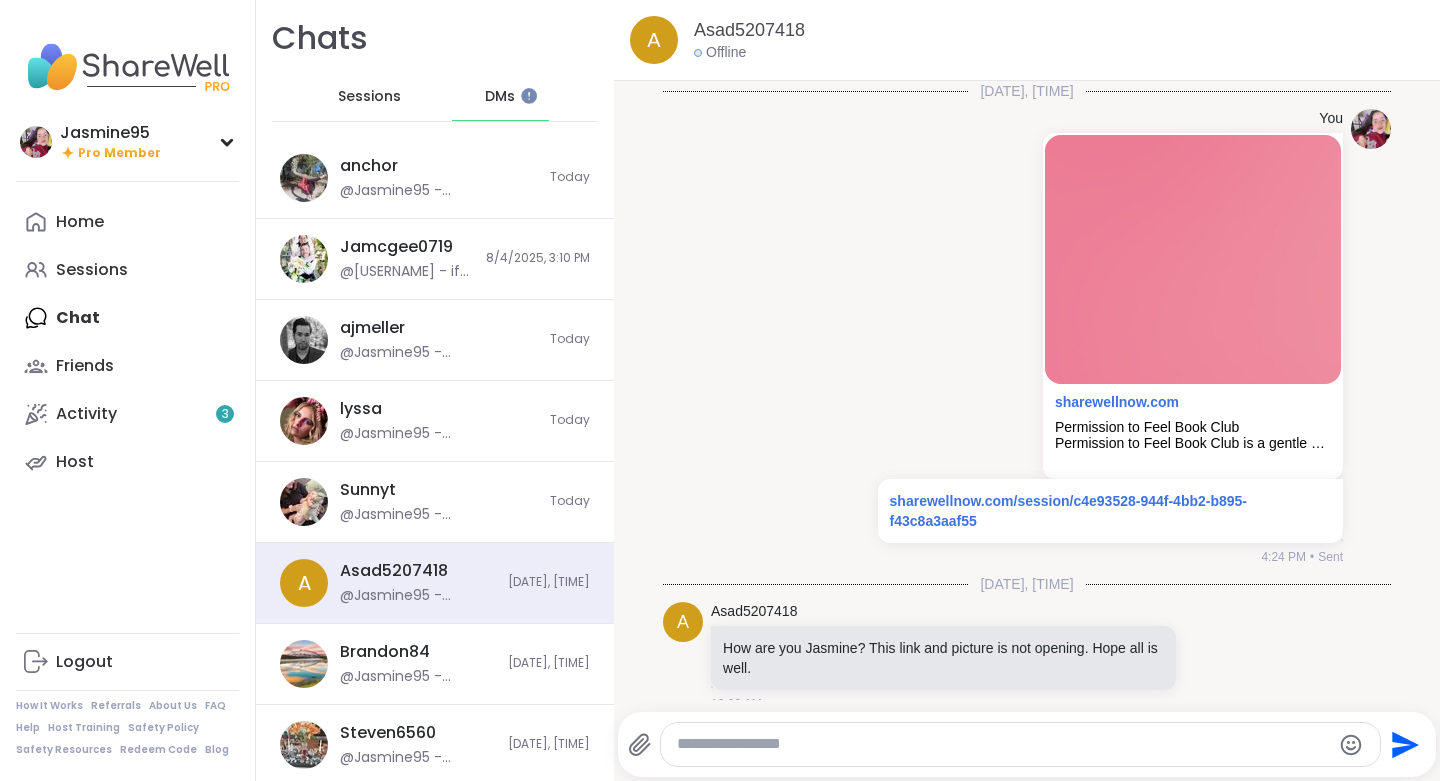 scroll, scrollTop: 1874, scrollLeft: 0, axis: vertical 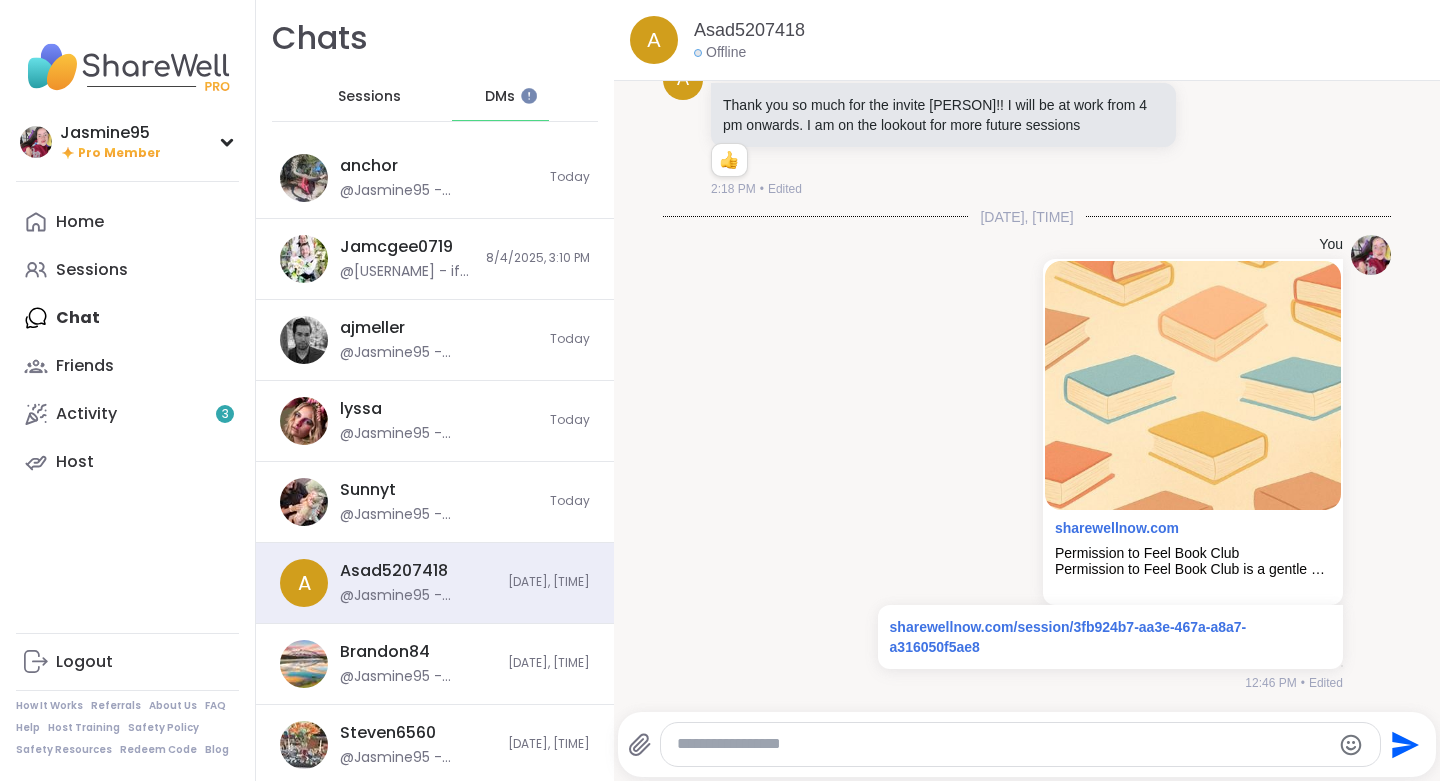 click at bounding box center (1003, 744) 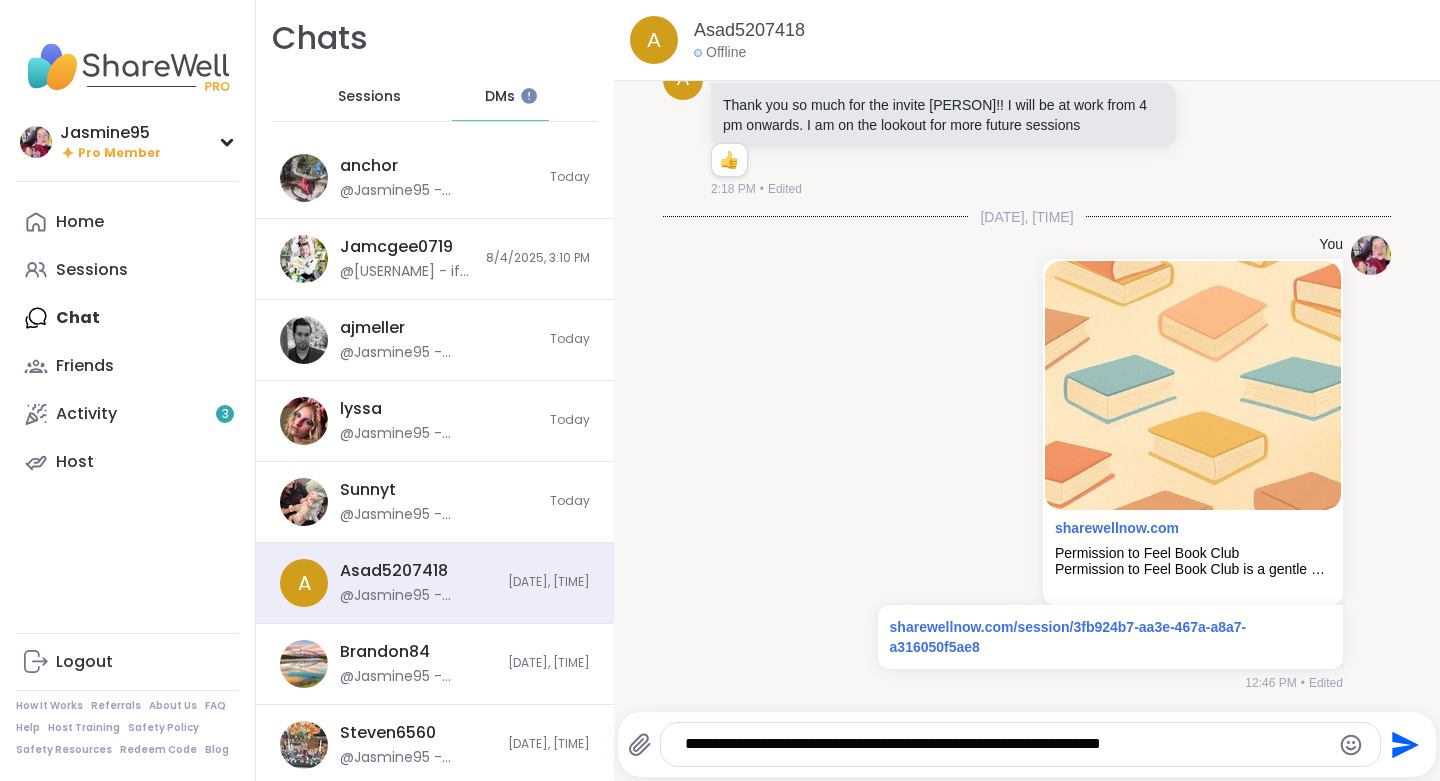 type 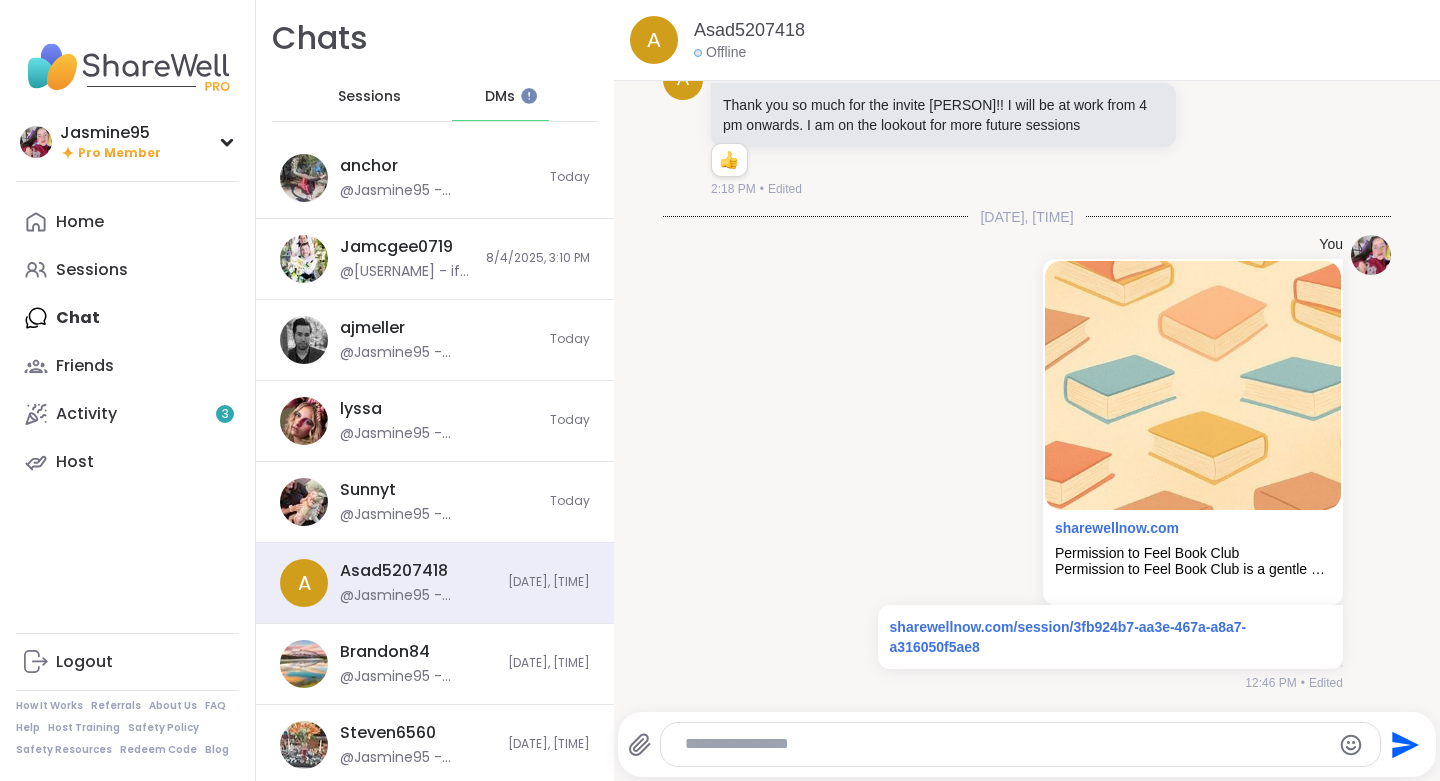 scroll, scrollTop: 2021, scrollLeft: 0, axis: vertical 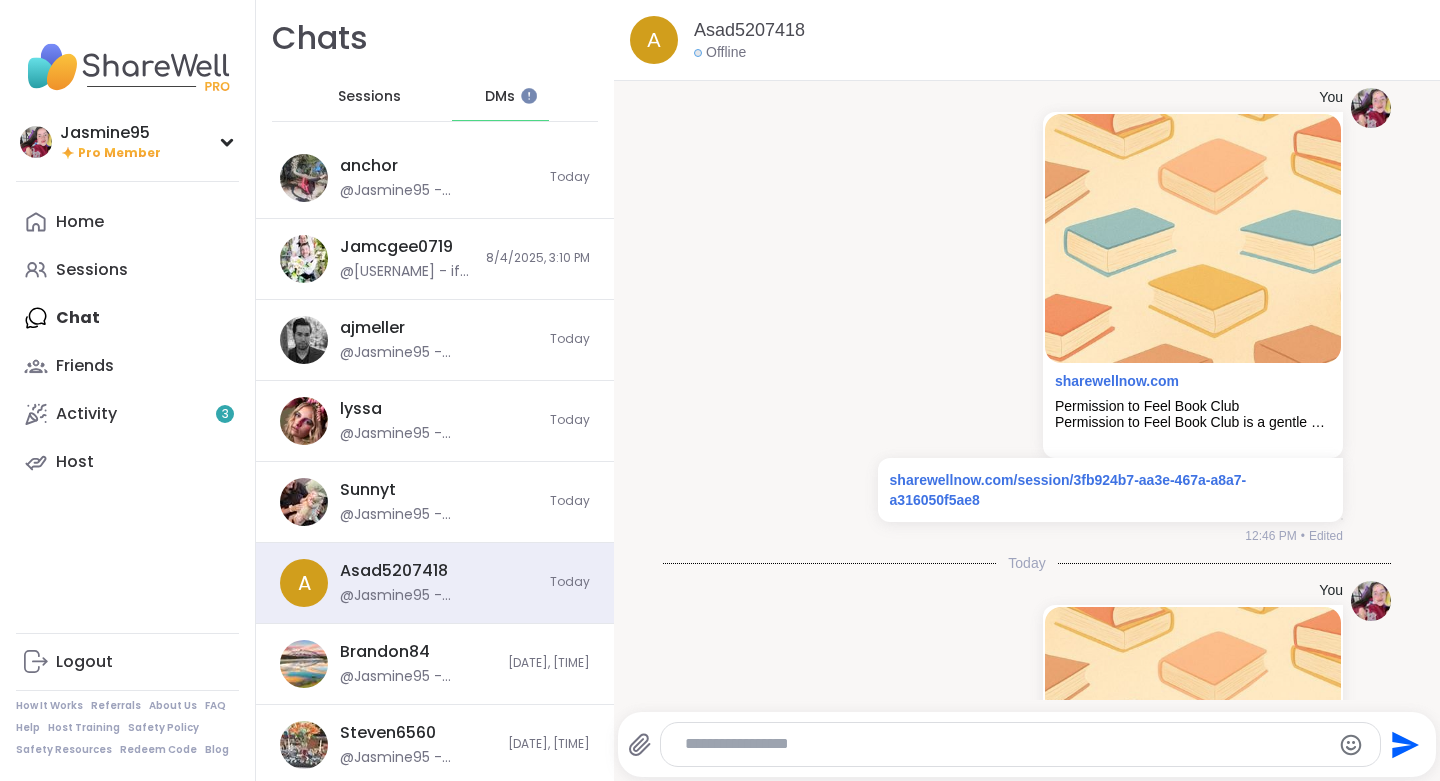 click on "[USERNAME] @[USERNAME] - https://sharewellnow.com/session/3fb924b7-aa3e-467a-a8a7-a316050f5ae8 [DATE], [TIME]" at bounding box center [435, 664] 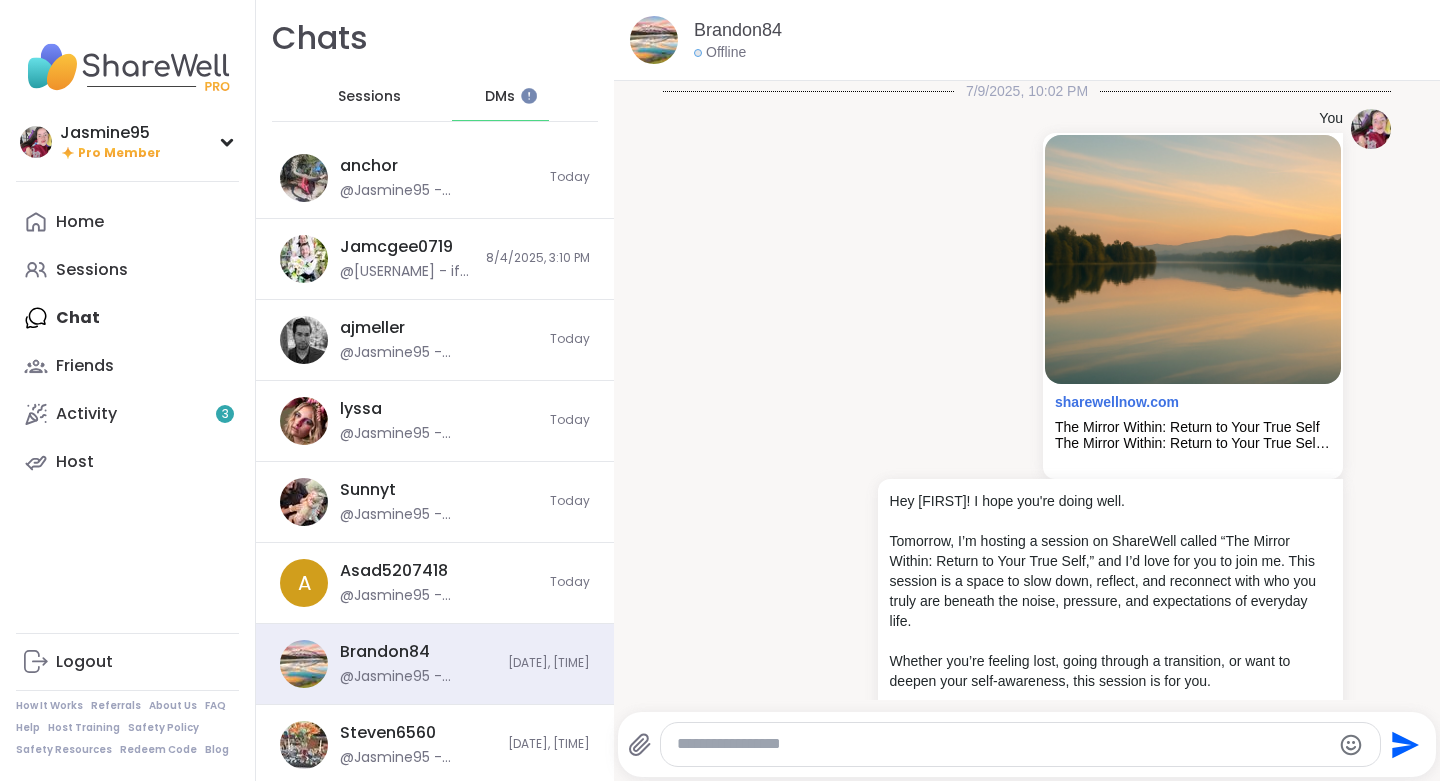 scroll, scrollTop: 3948, scrollLeft: 0, axis: vertical 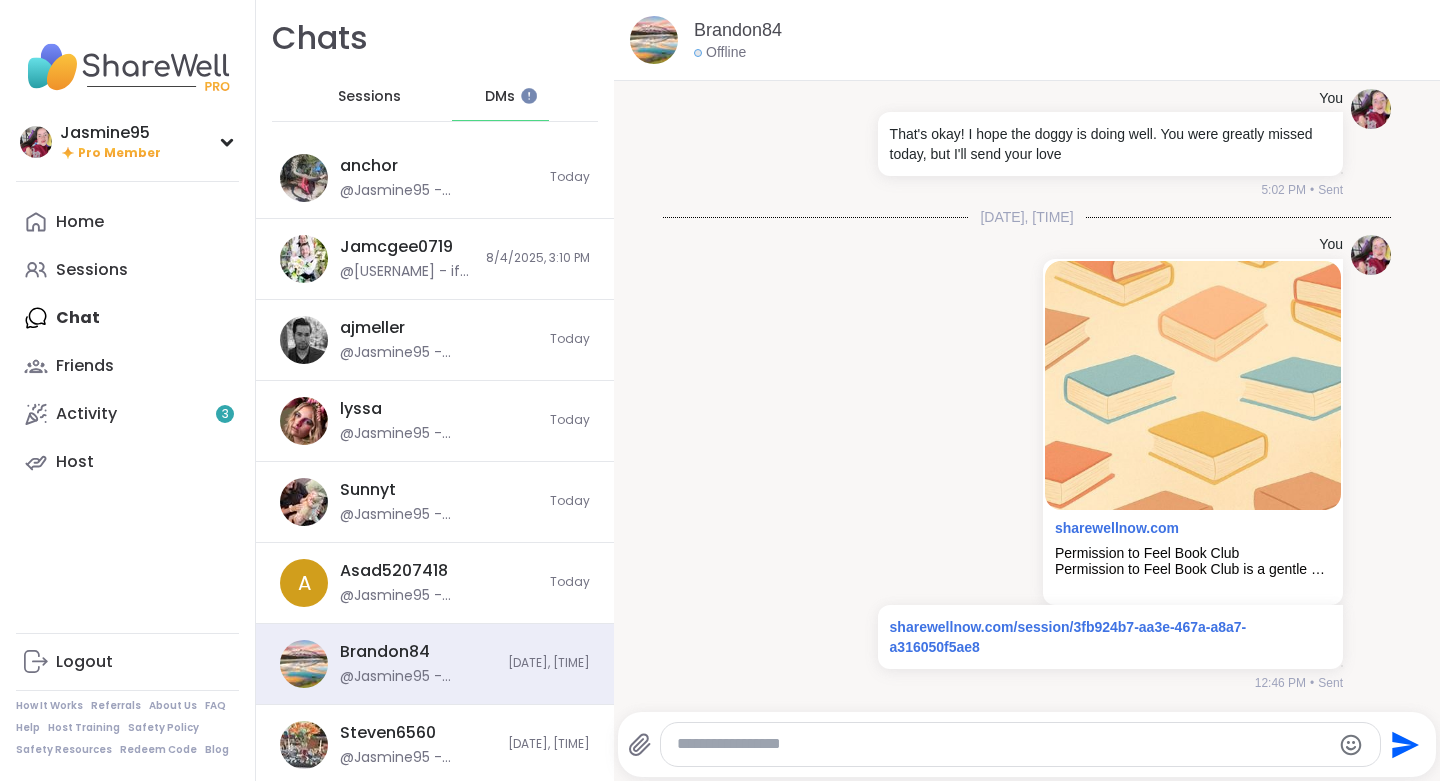 click at bounding box center (1003, 744) 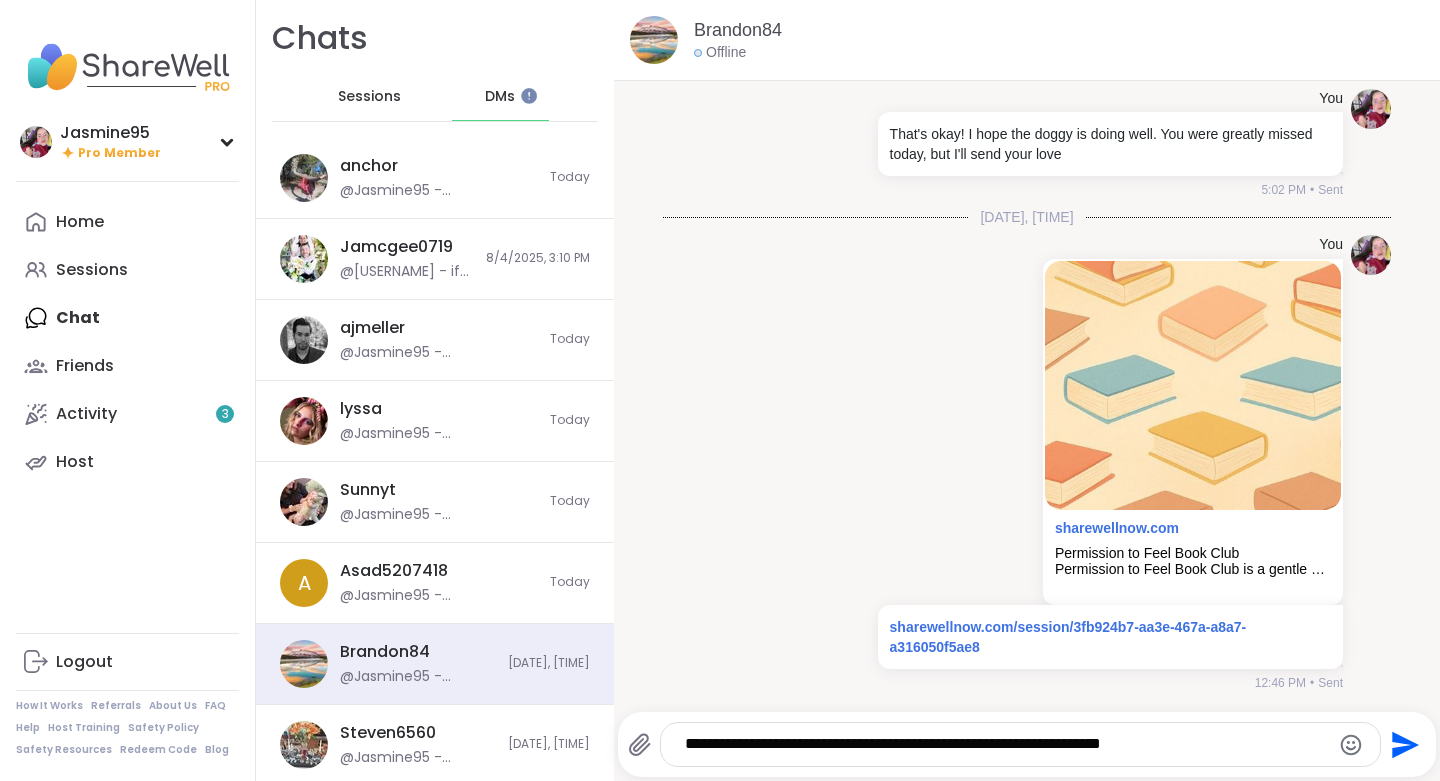 type 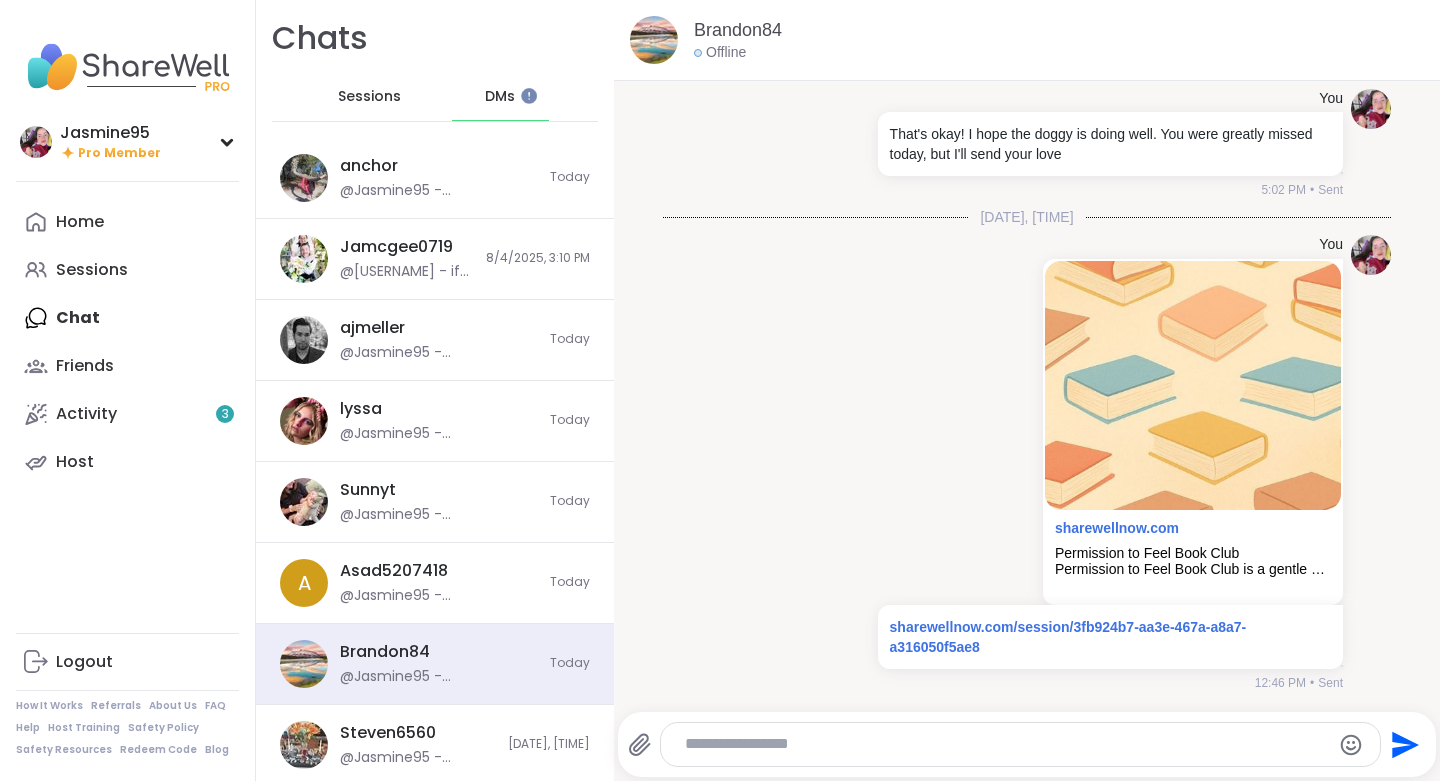 scroll, scrollTop: 4095, scrollLeft: 0, axis: vertical 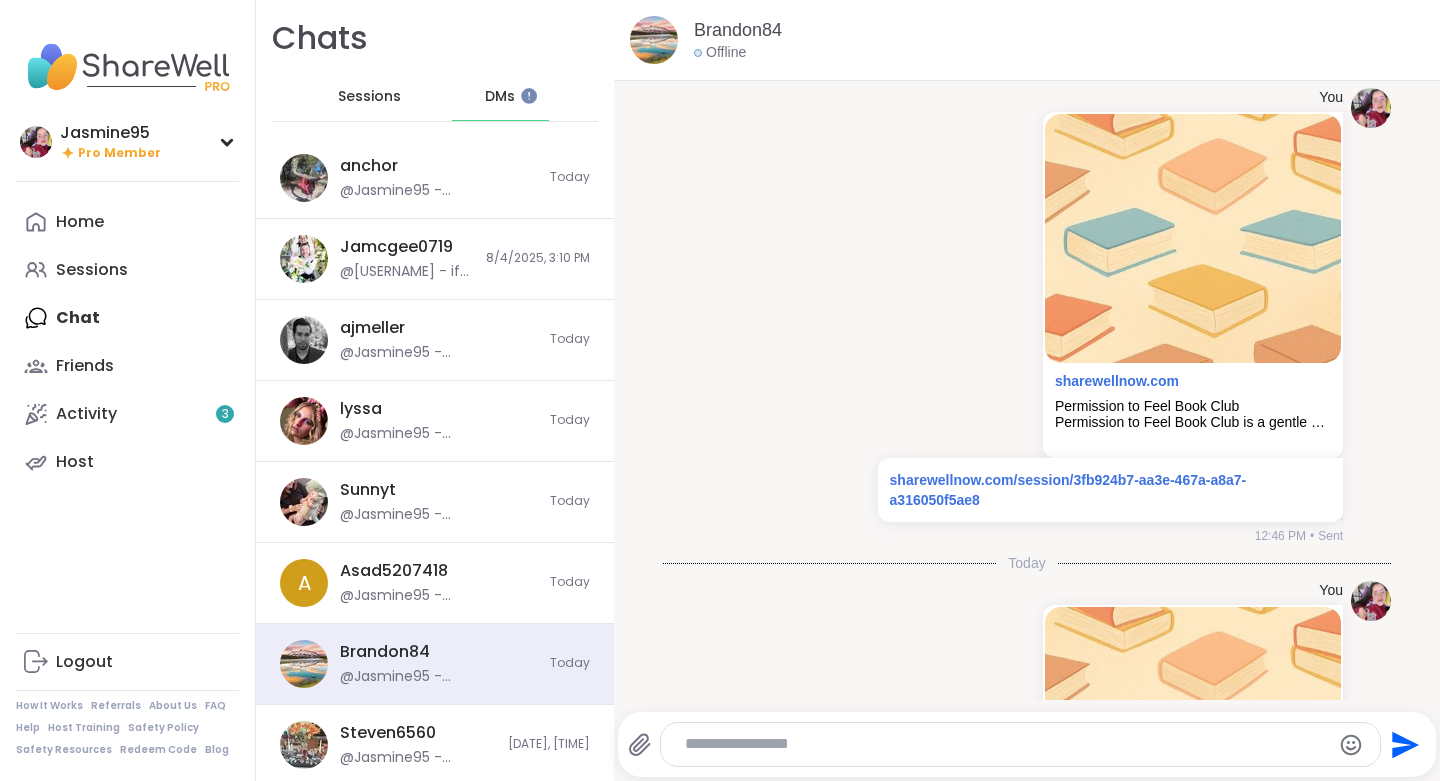 click on "@Jasmine95 - https://sharewellnow.com/session/3fb924b7-aa3e-467a-a8a7-a316050f5ae8" at bounding box center (418, 758) 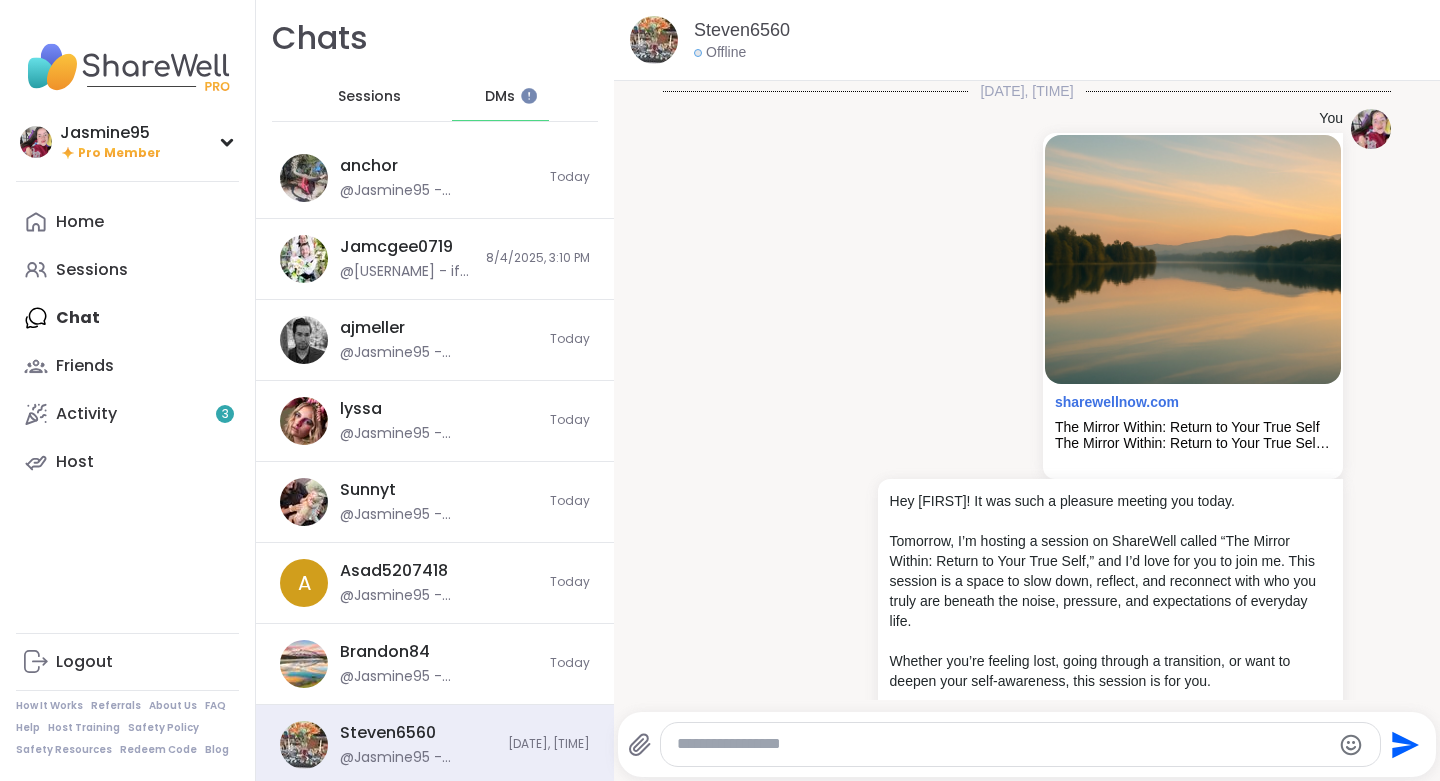 scroll, scrollTop: 4895, scrollLeft: 0, axis: vertical 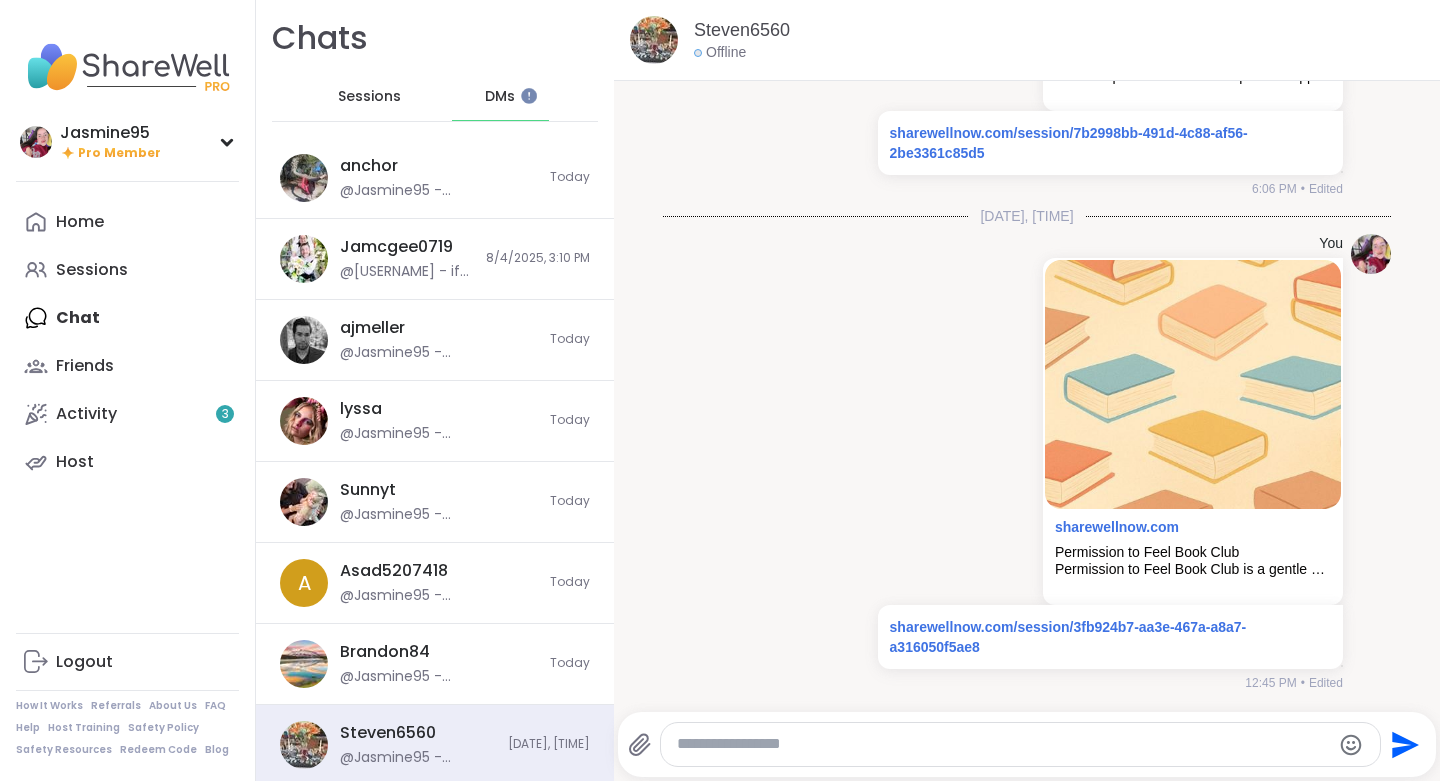 click at bounding box center [1003, 744] 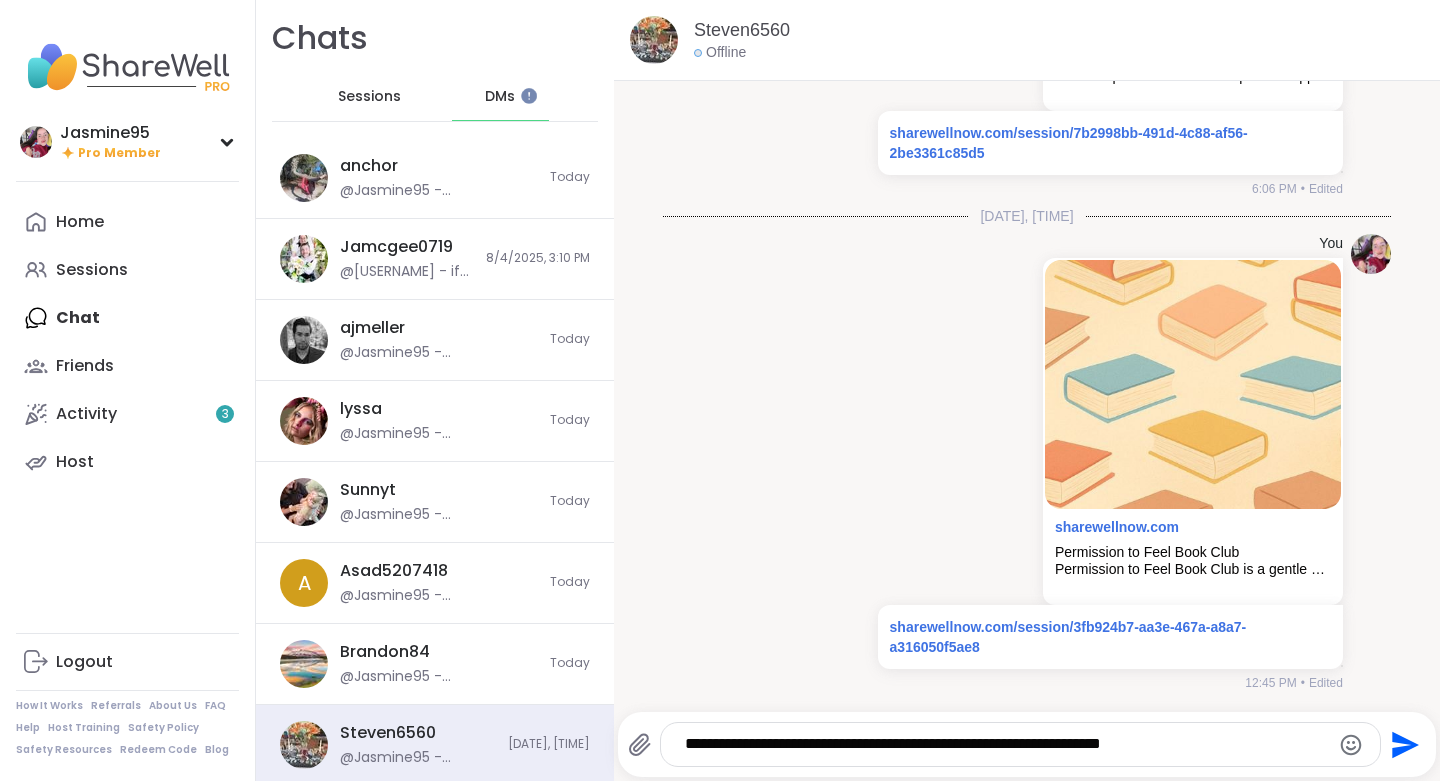 type 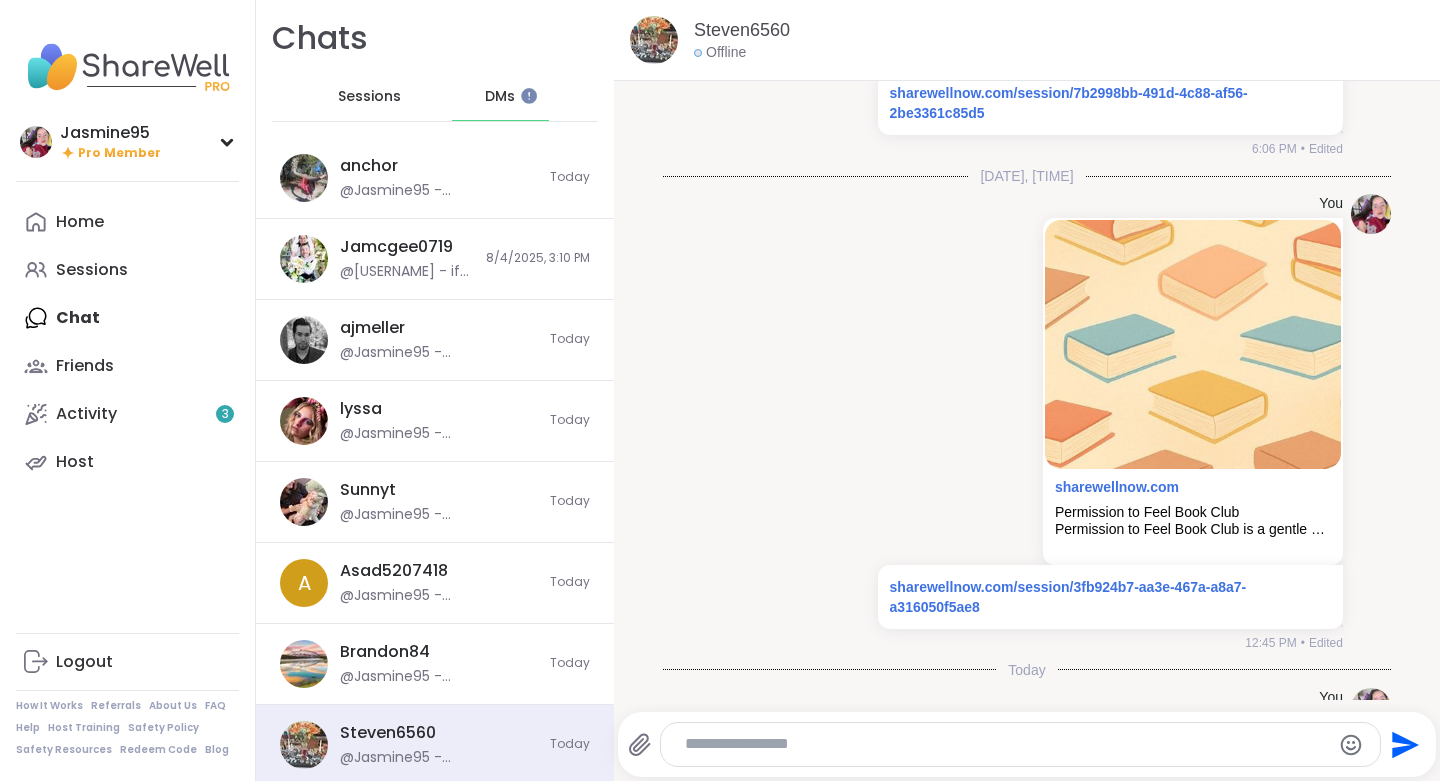 scroll, scrollTop: 5041, scrollLeft: 0, axis: vertical 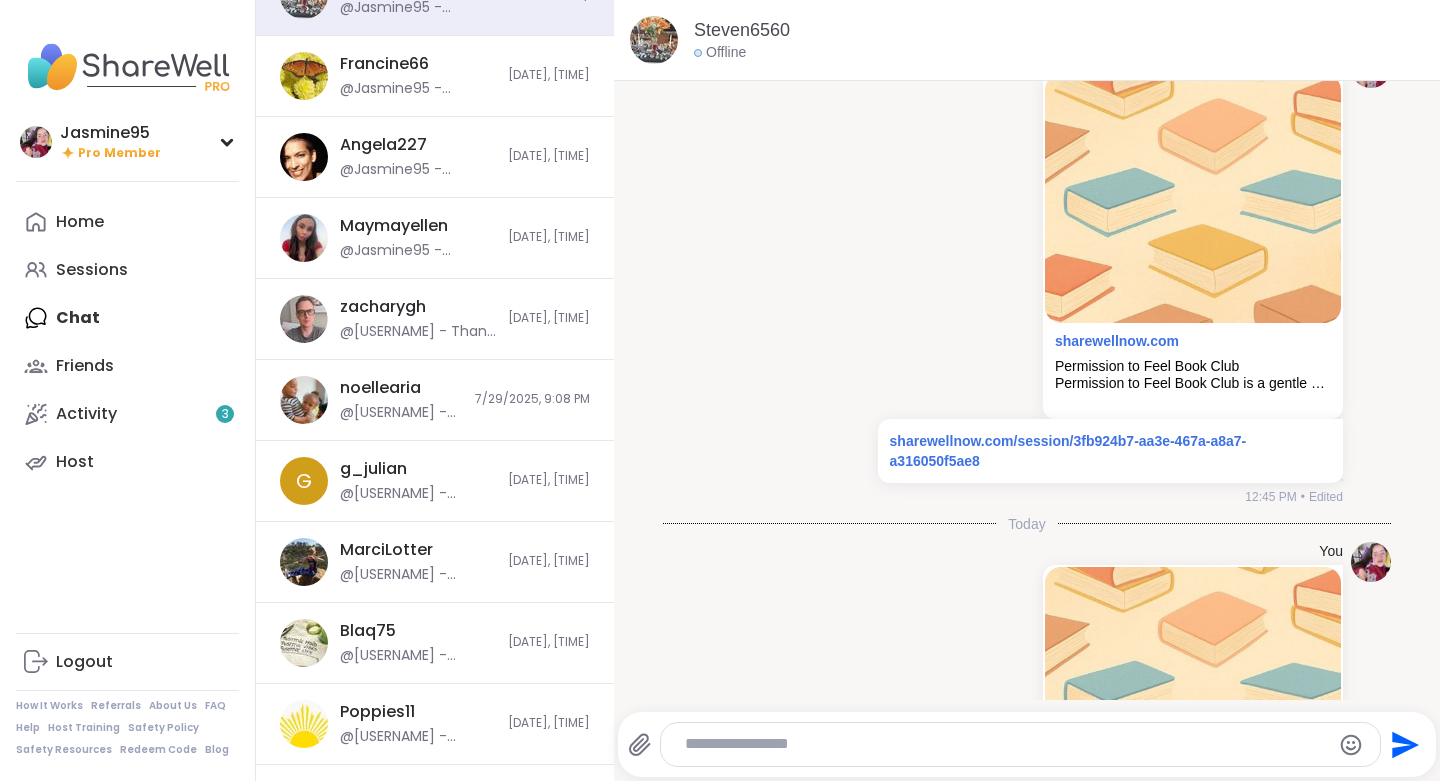 click on "@[USERNAME] - Thank you so much!" at bounding box center (418, 332) 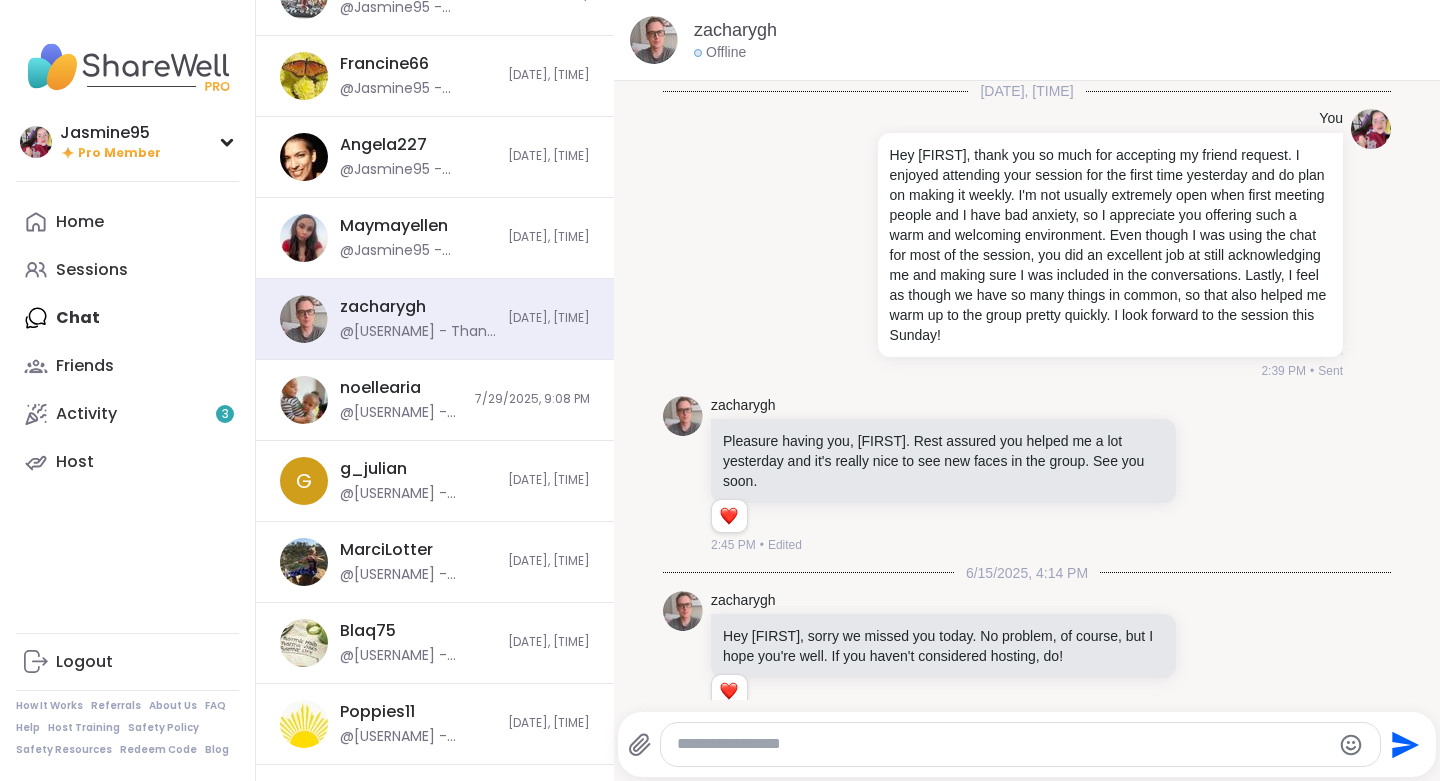 scroll, scrollTop: 2547, scrollLeft: 0, axis: vertical 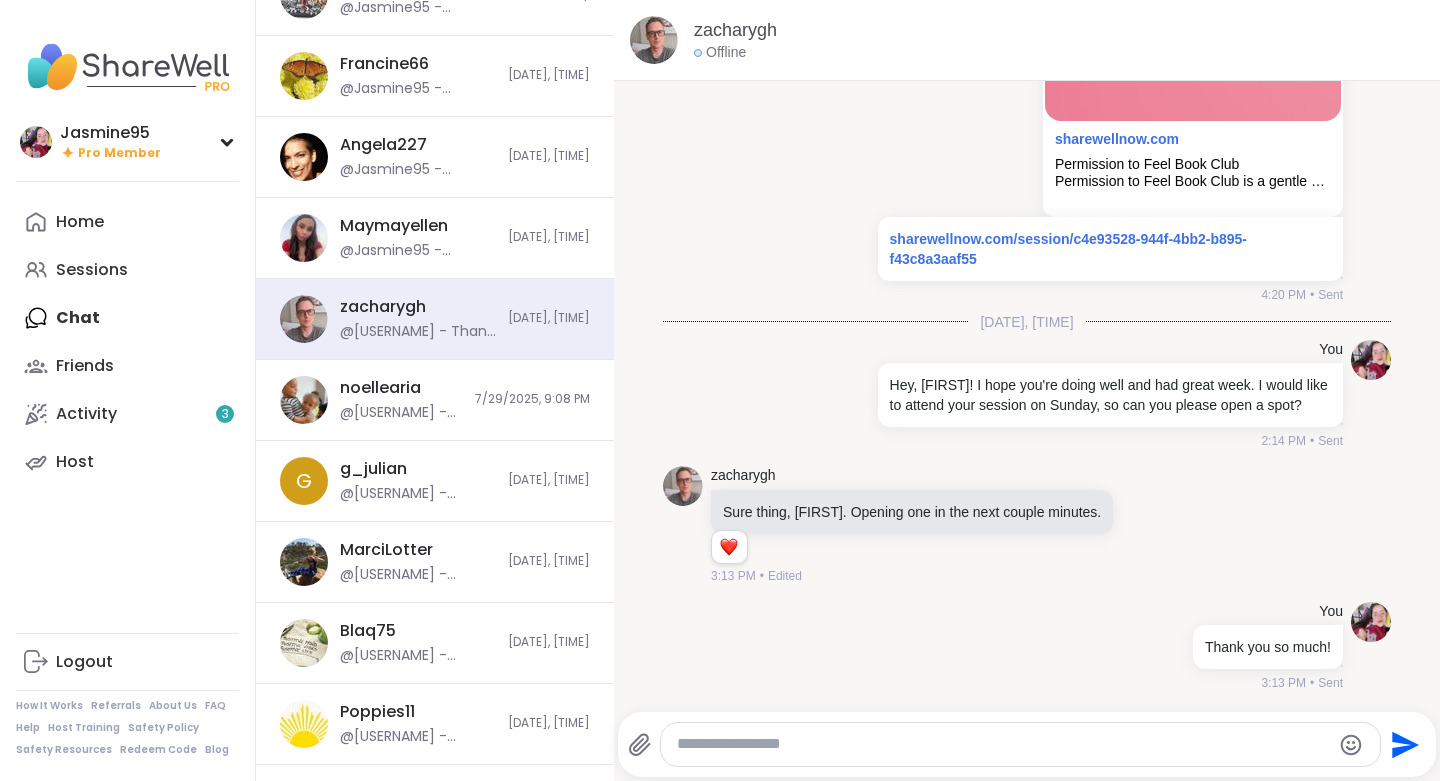 click at bounding box center (1003, 744) 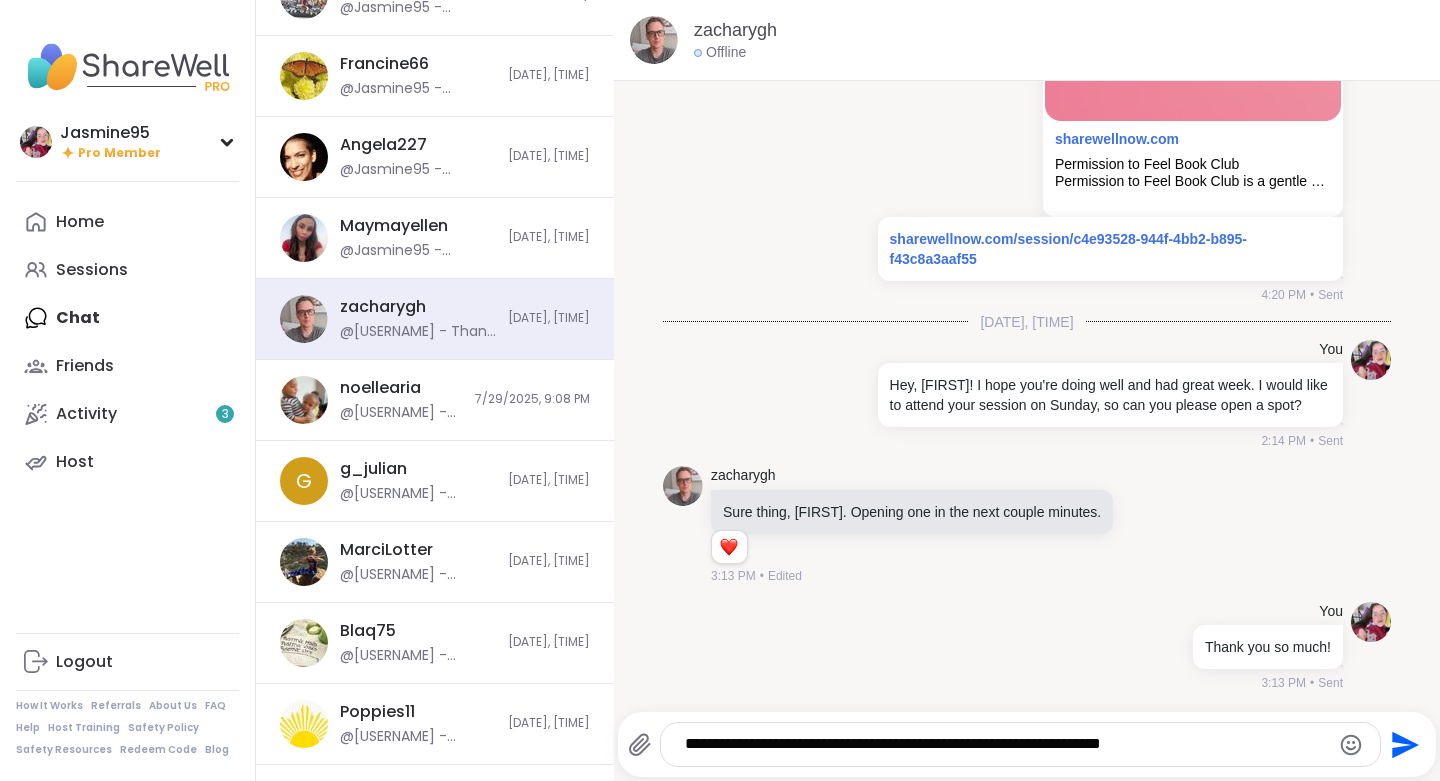 type 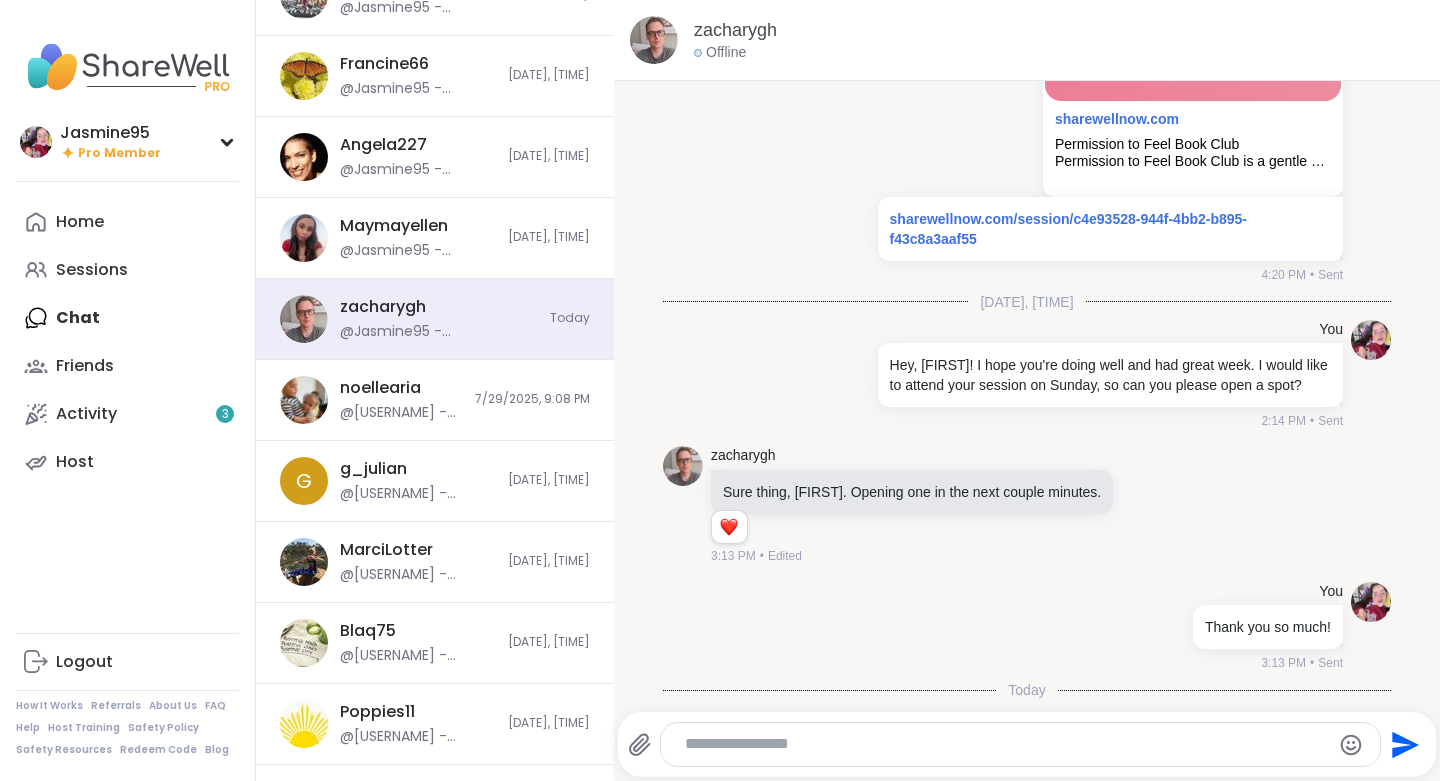 scroll, scrollTop: 2694, scrollLeft: 0, axis: vertical 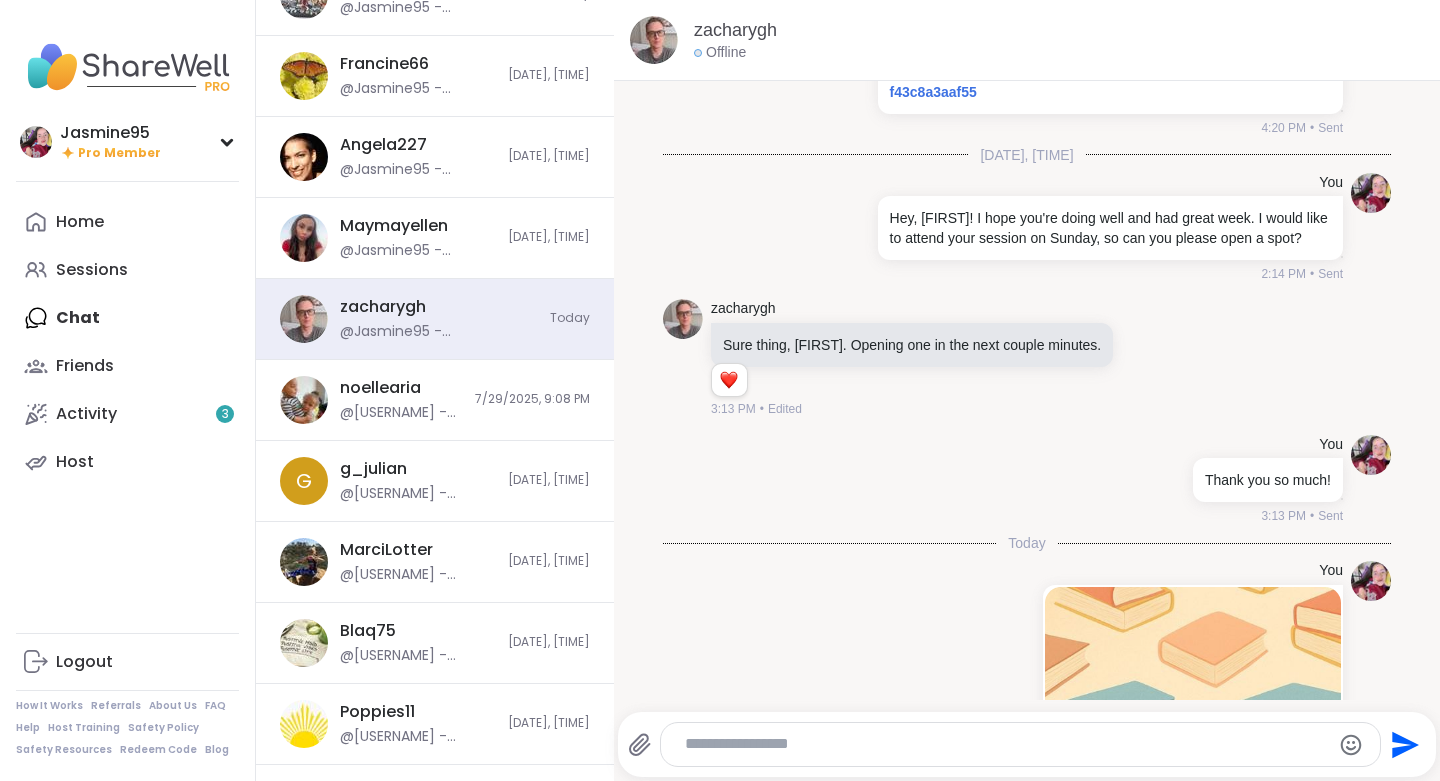 click on "@[USERNAME] - https://sharewellnow.com/session/0bf8c326-d497-4cbc-9fa3-a2a6abff1569" at bounding box center [418, 494] 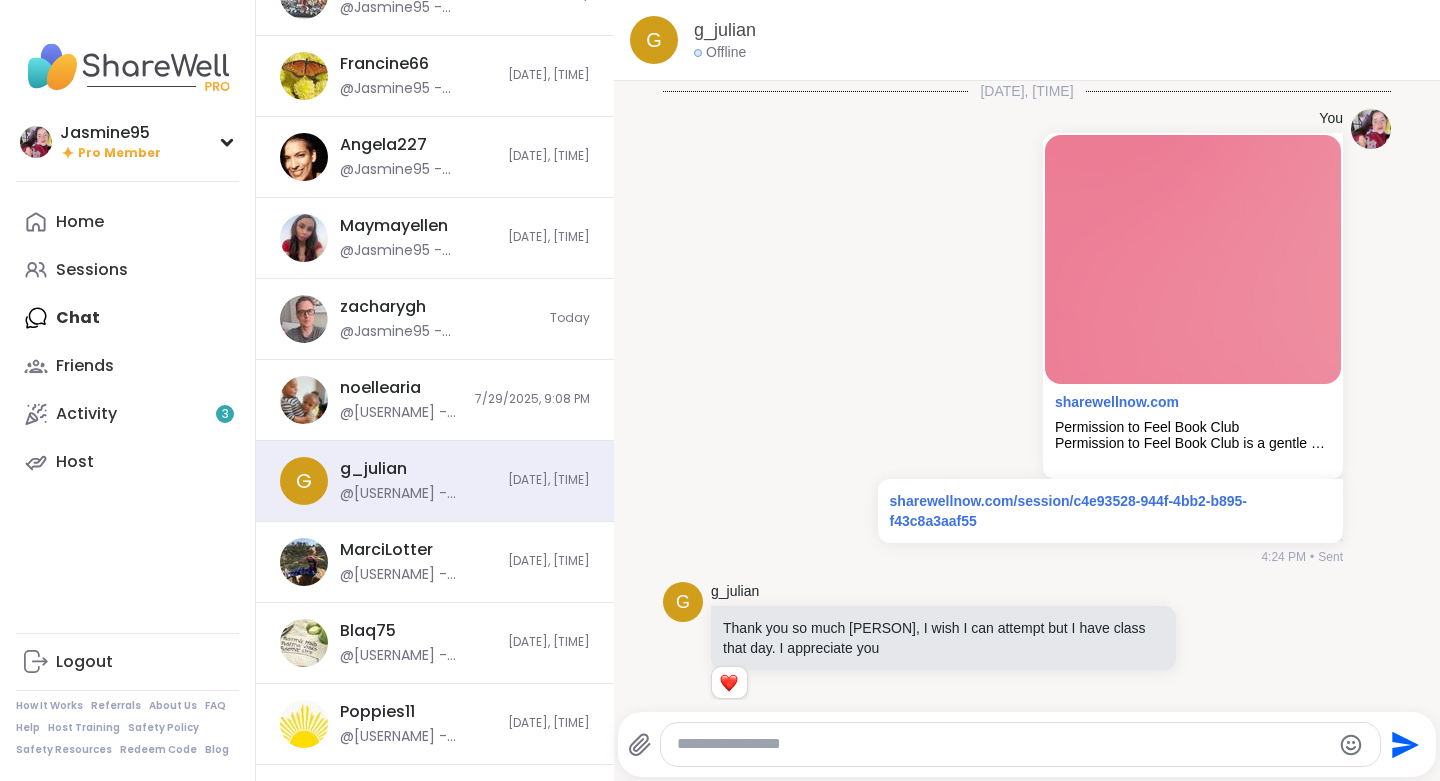 scroll, scrollTop: 1509, scrollLeft: 0, axis: vertical 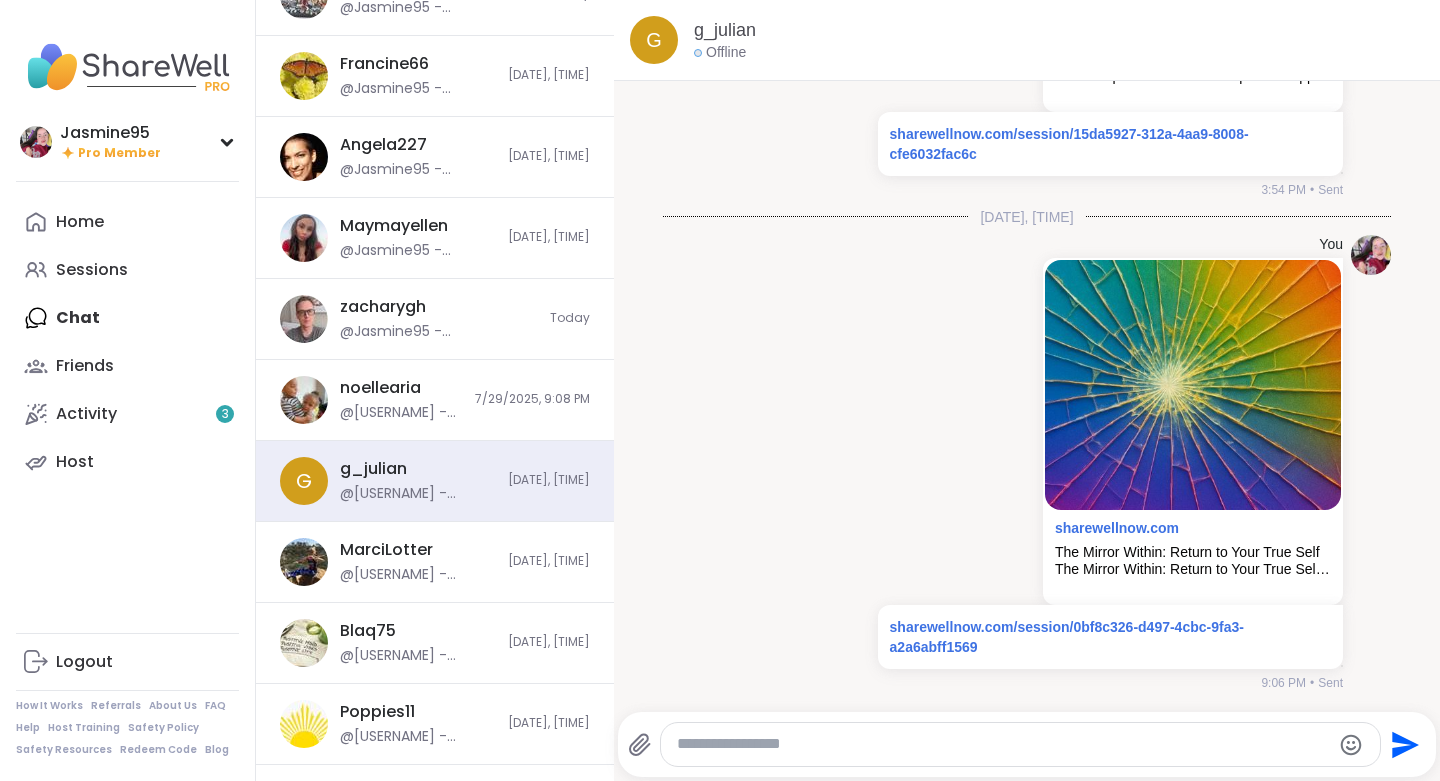 click at bounding box center (1003, 744) 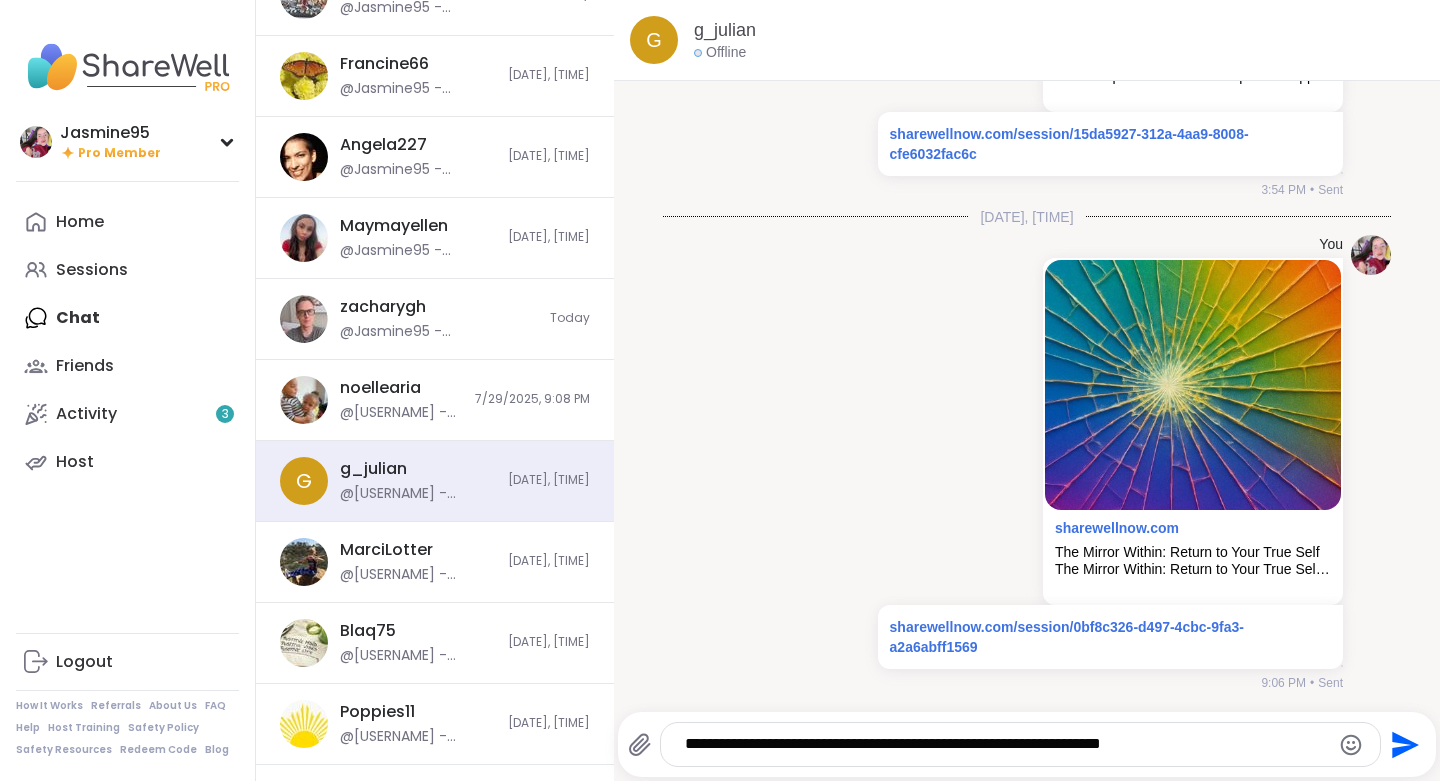 type 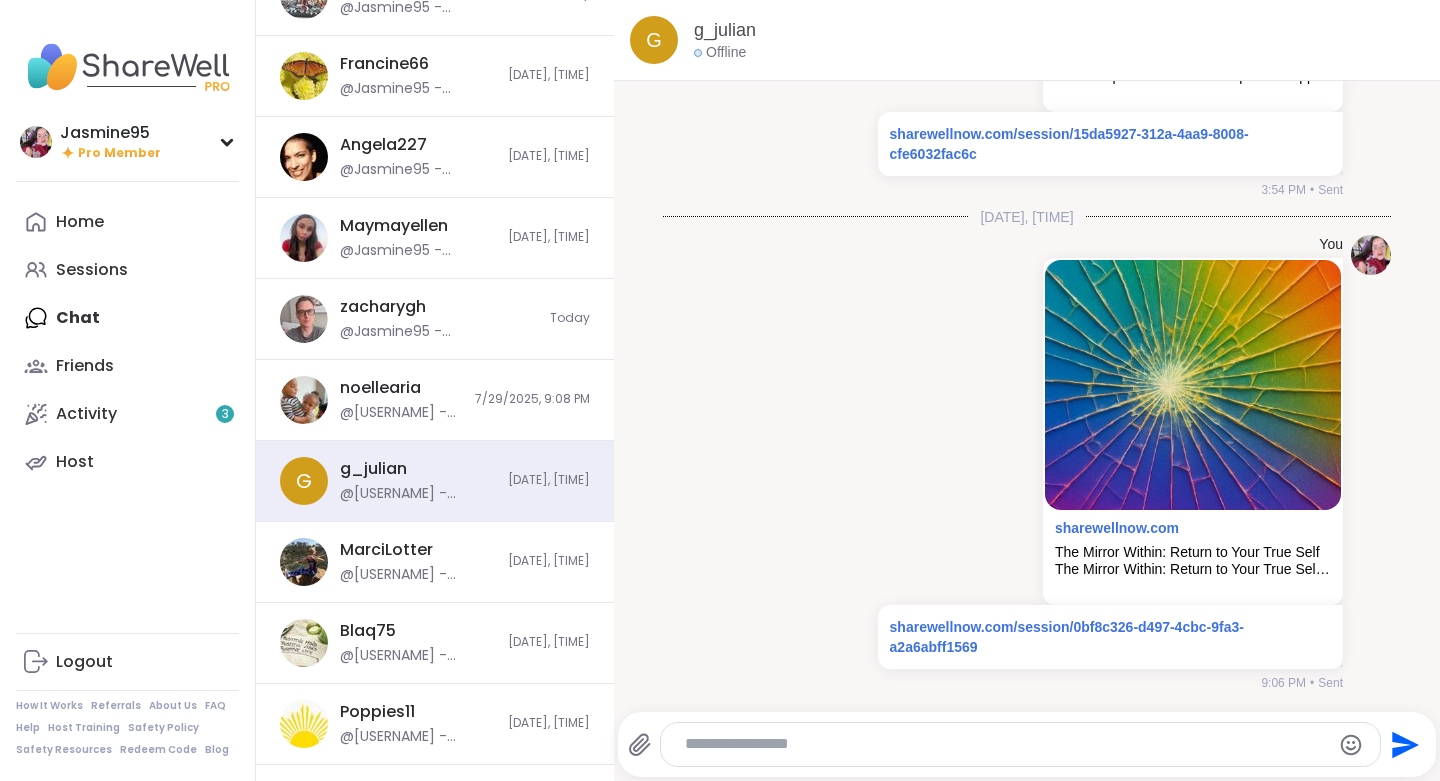 scroll, scrollTop: 1655, scrollLeft: 0, axis: vertical 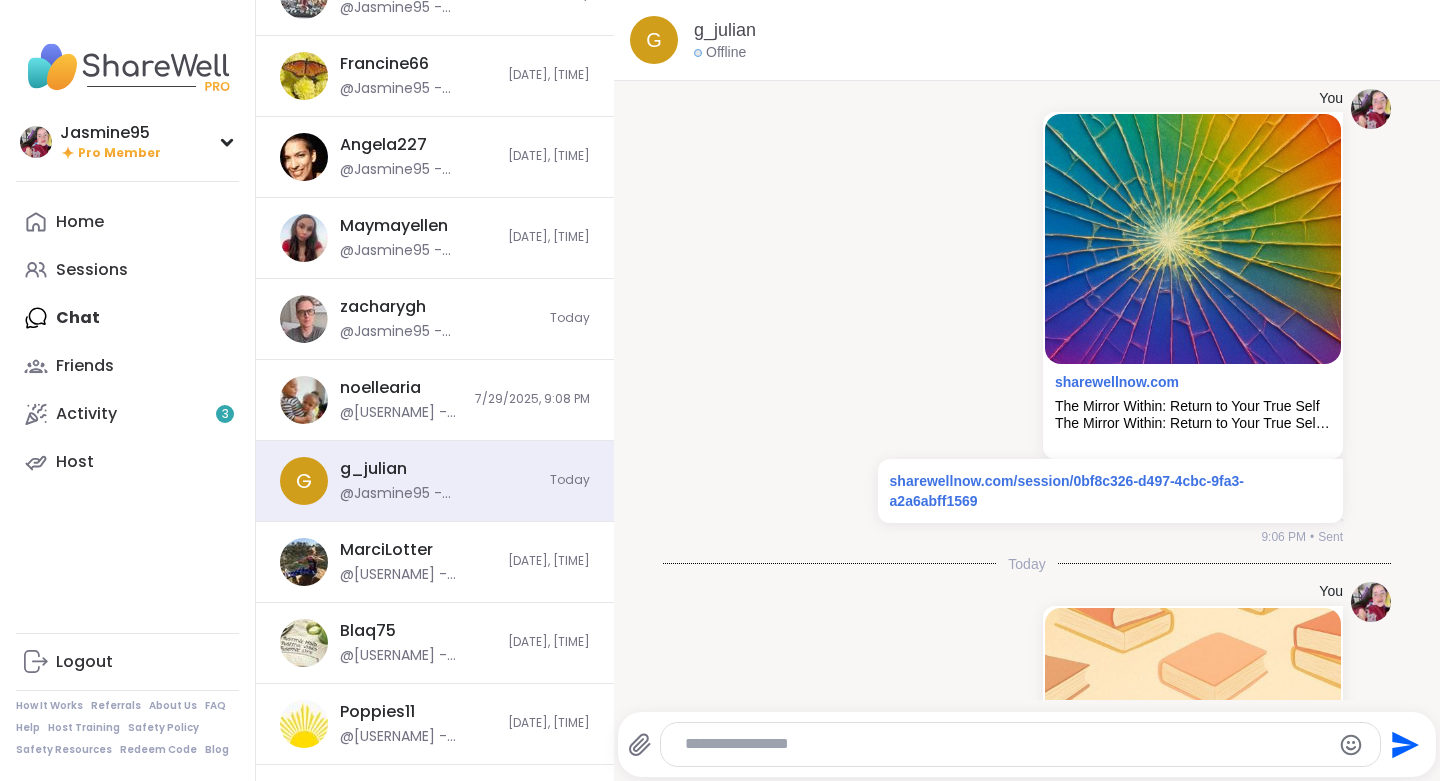 click on "[USERNAME] @[USERNAME] - https://sharewellnow.com/session/0bf8c326-d497-4cbc-9fa3-a2a6abff1569 [DATE], [TIME]" at bounding box center (435, 562) 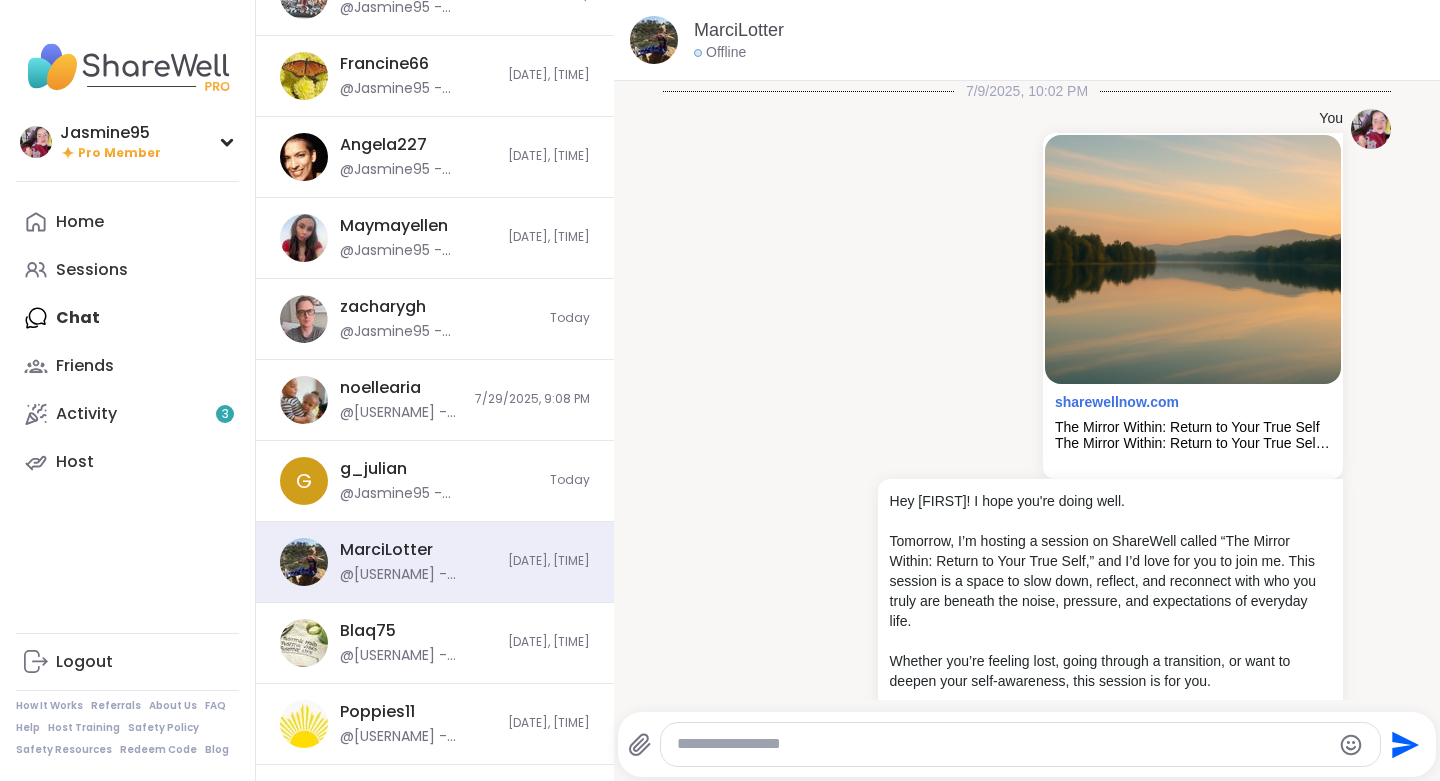 scroll, scrollTop: 5041, scrollLeft: 0, axis: vertical 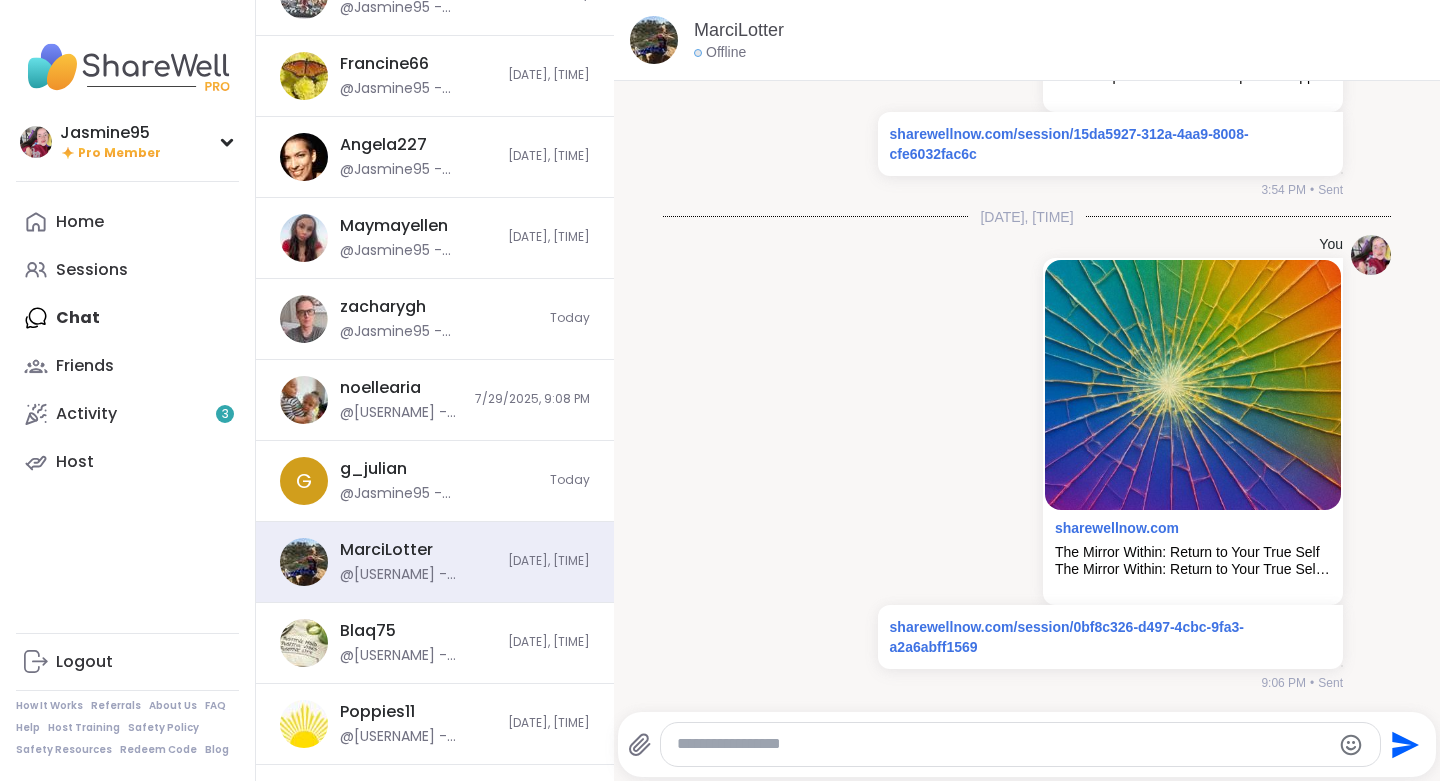 click at bounding box center (1003, 744) 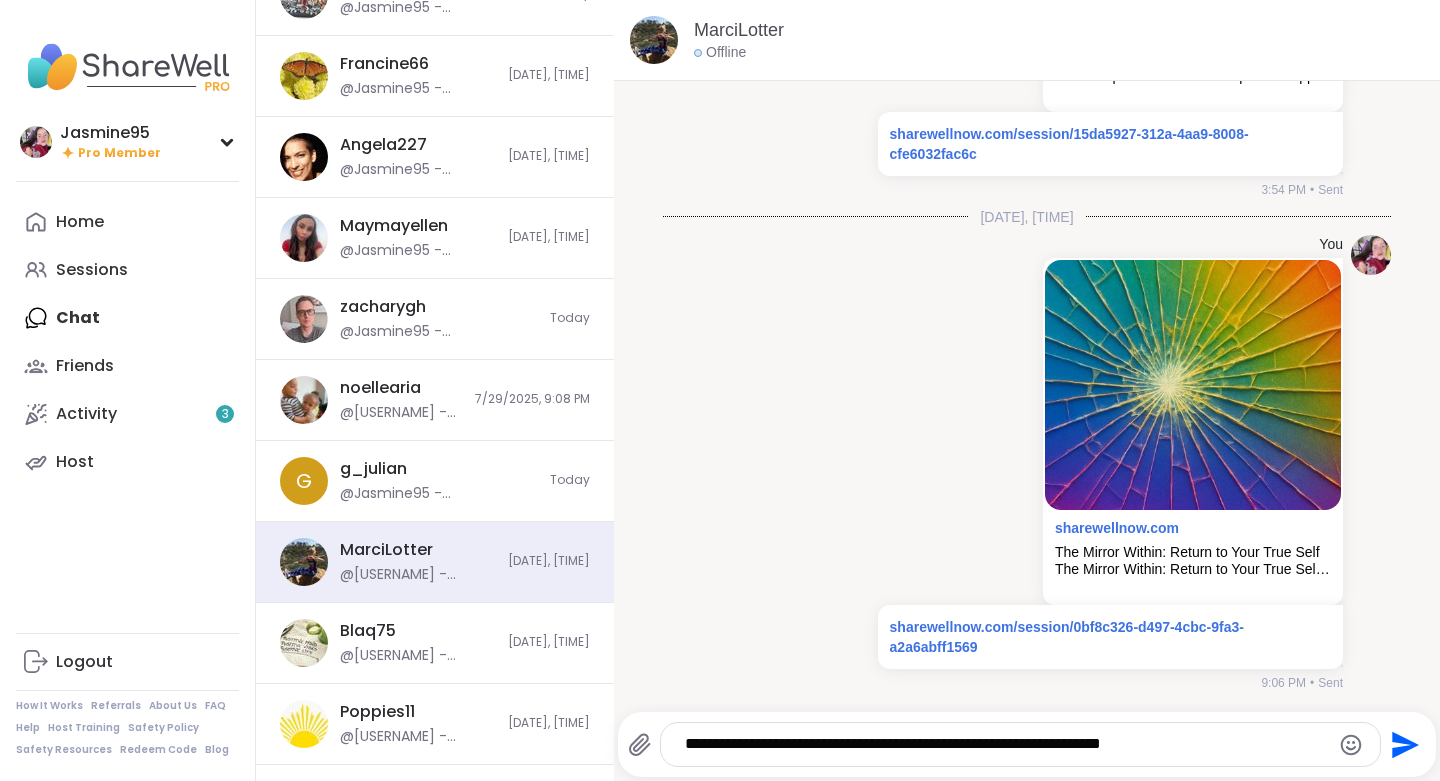 type 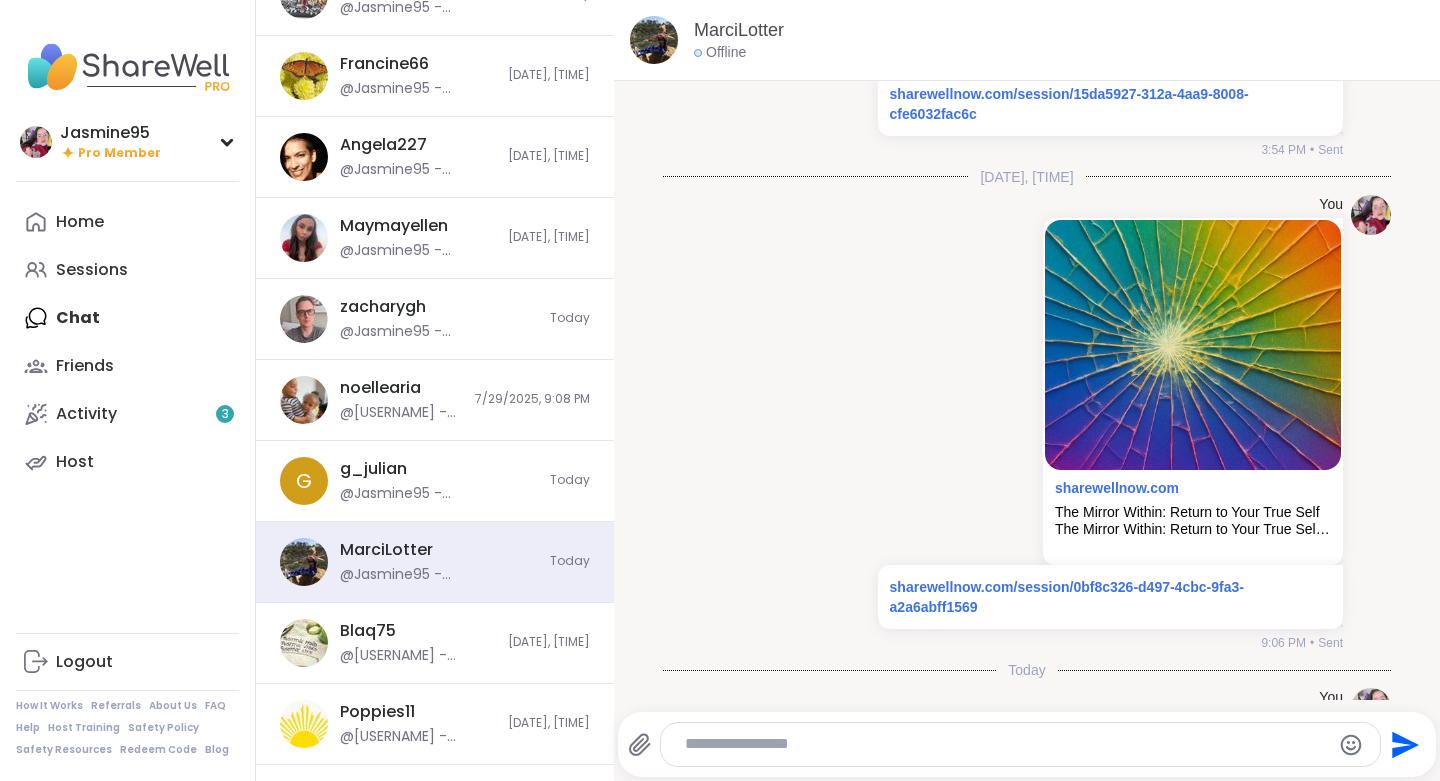 scroll, scrollTop: 5188, scrollLeft: 0, axis: vertical 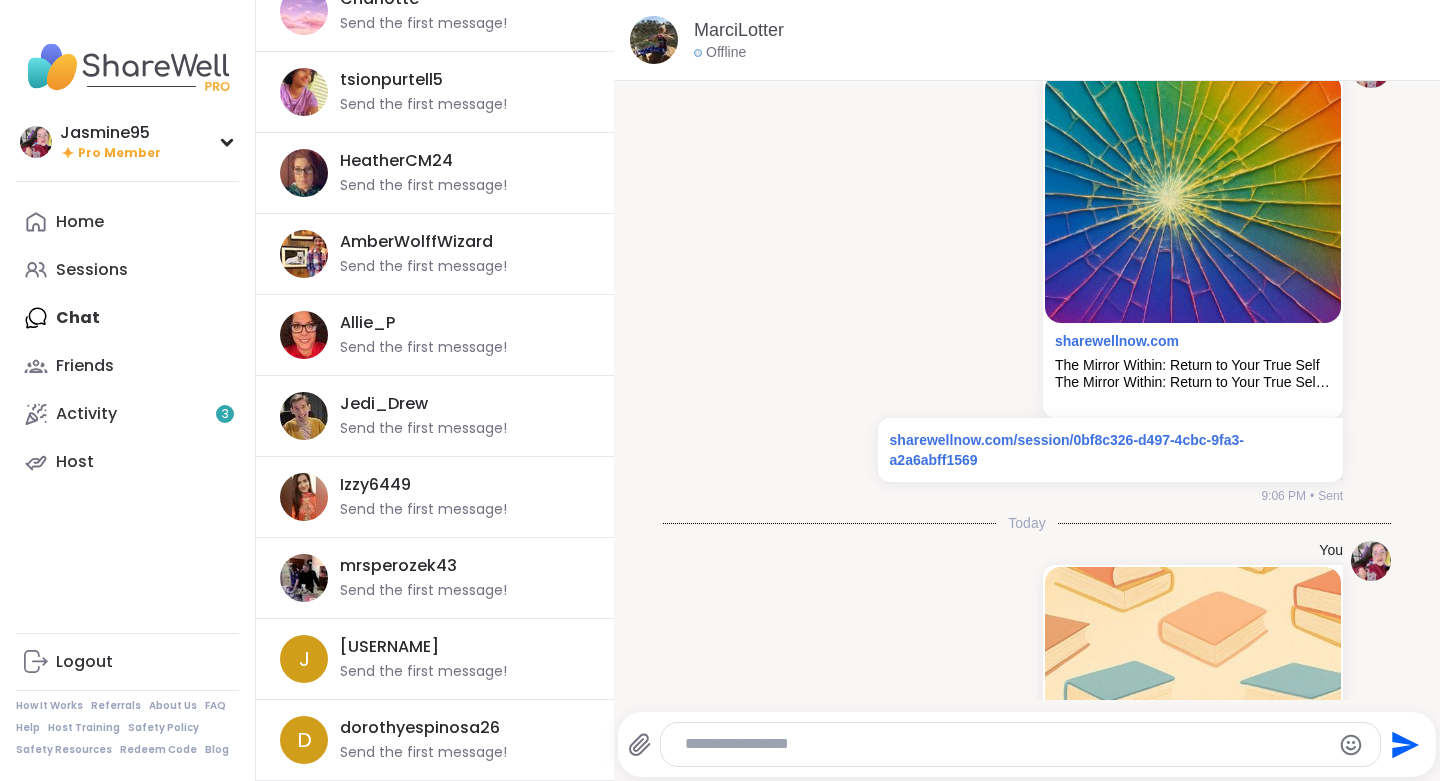 click on "Activity 3" at bounding box center (127, 414) 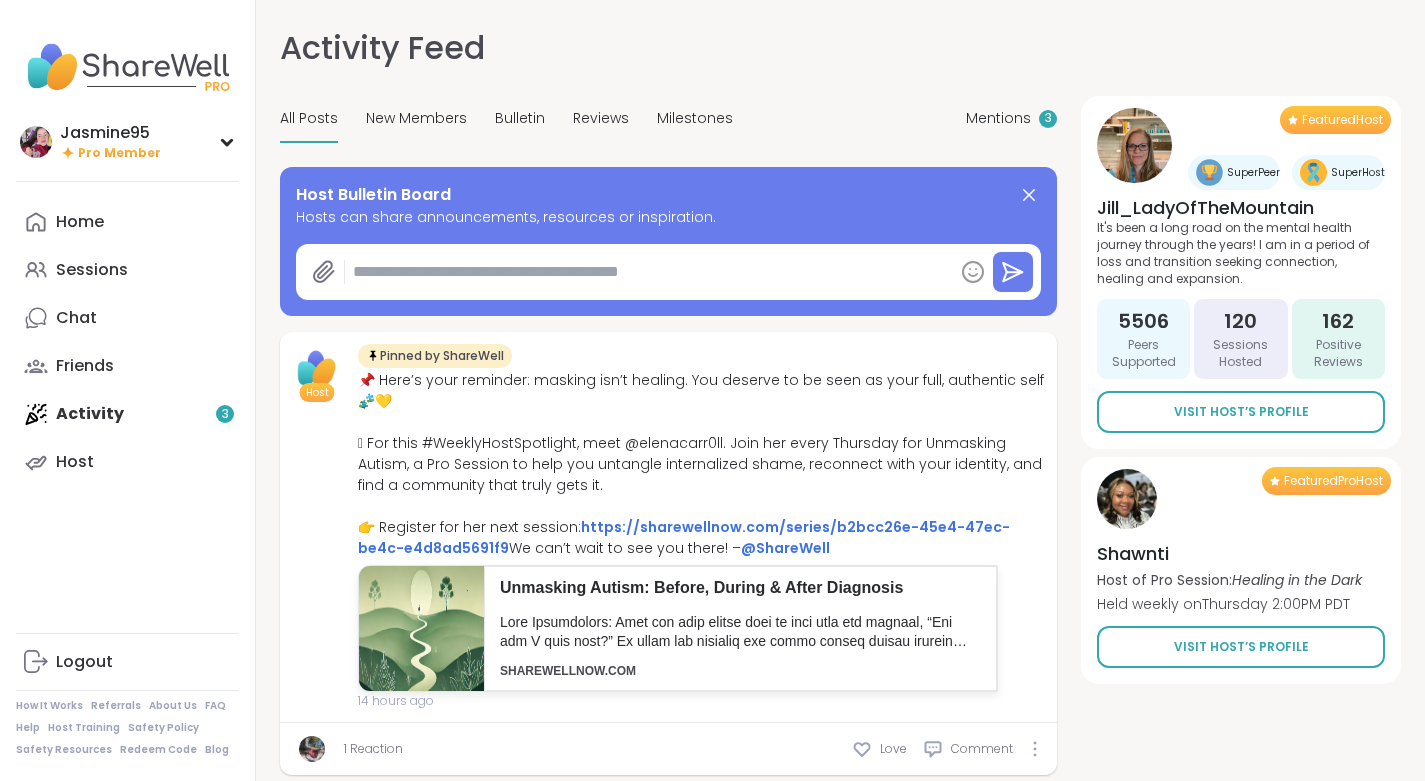 click at bounding box center [649, 272] 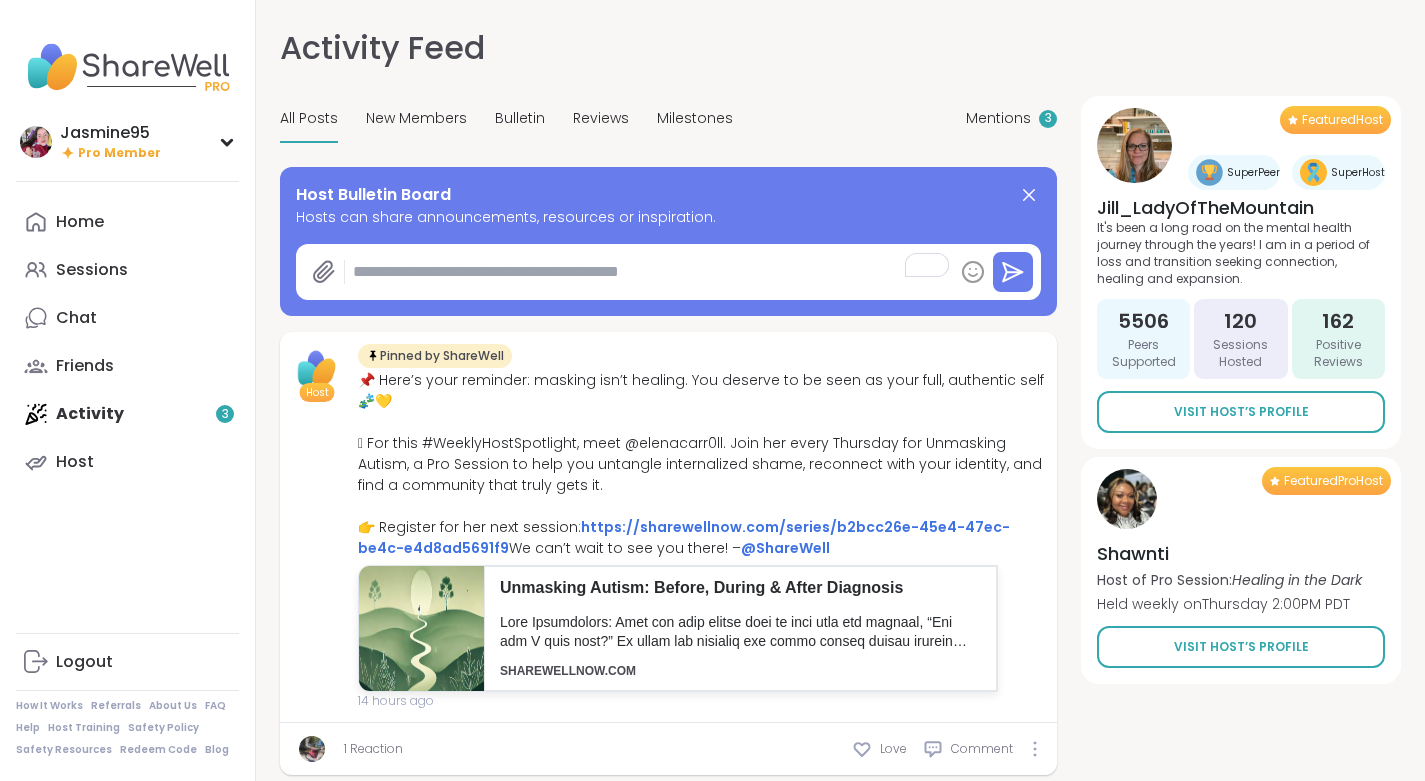 paste on "**********" 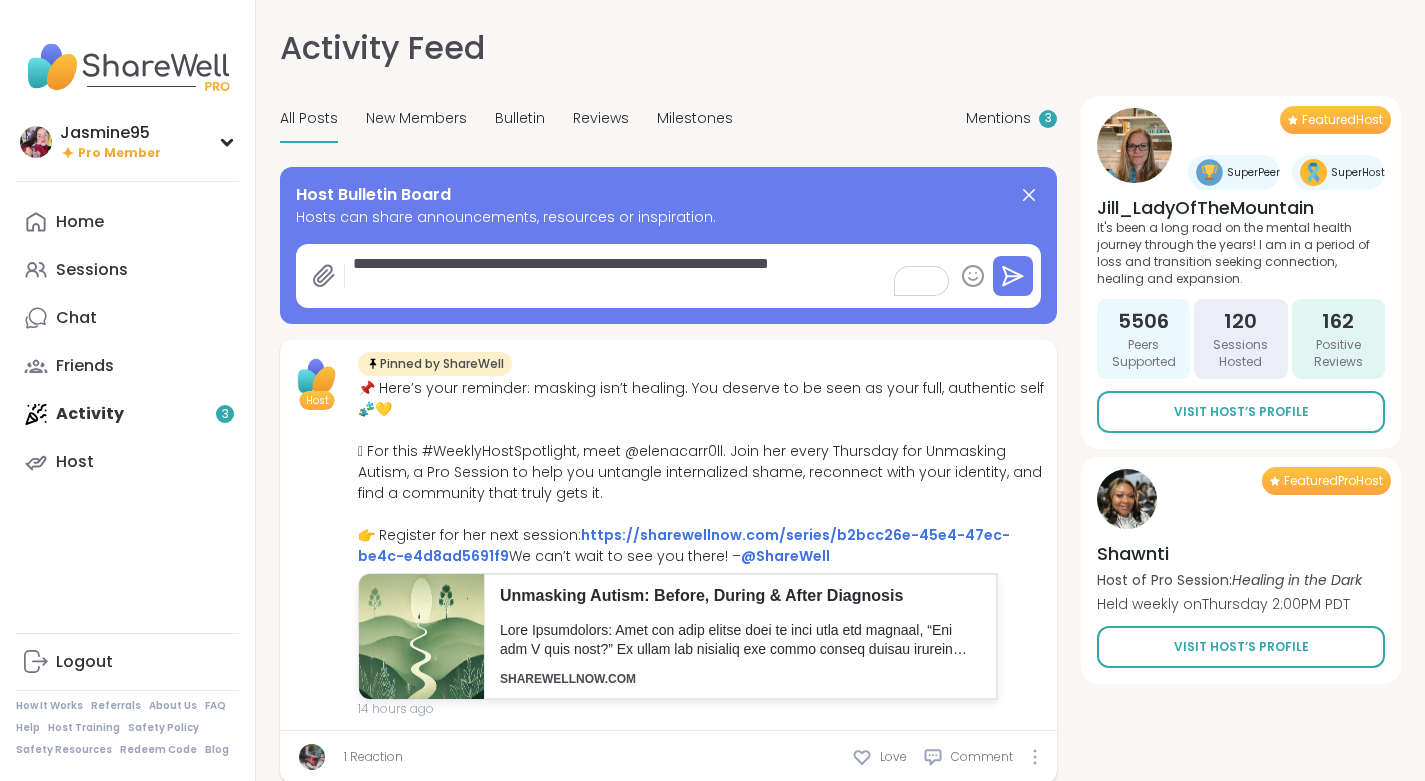 type on "**********" 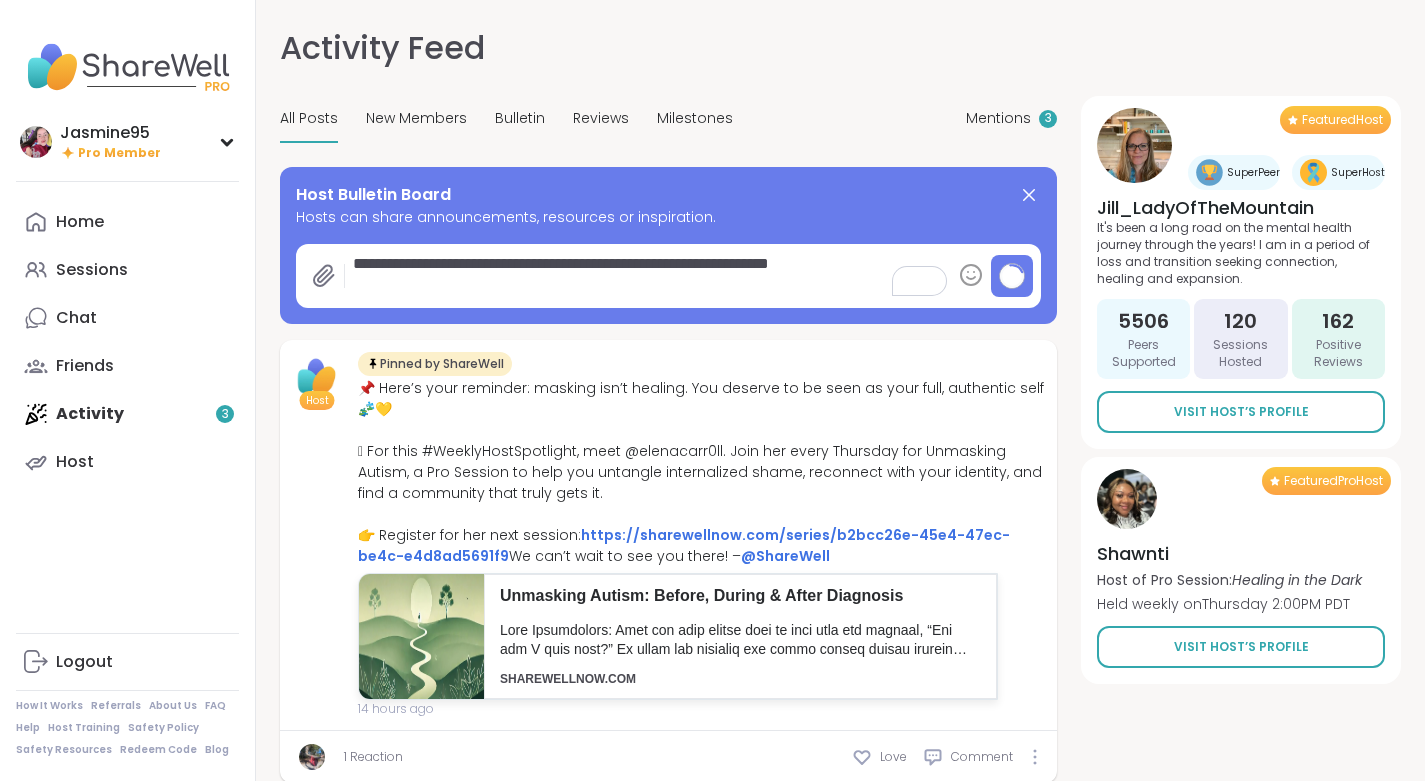 type on "*" 